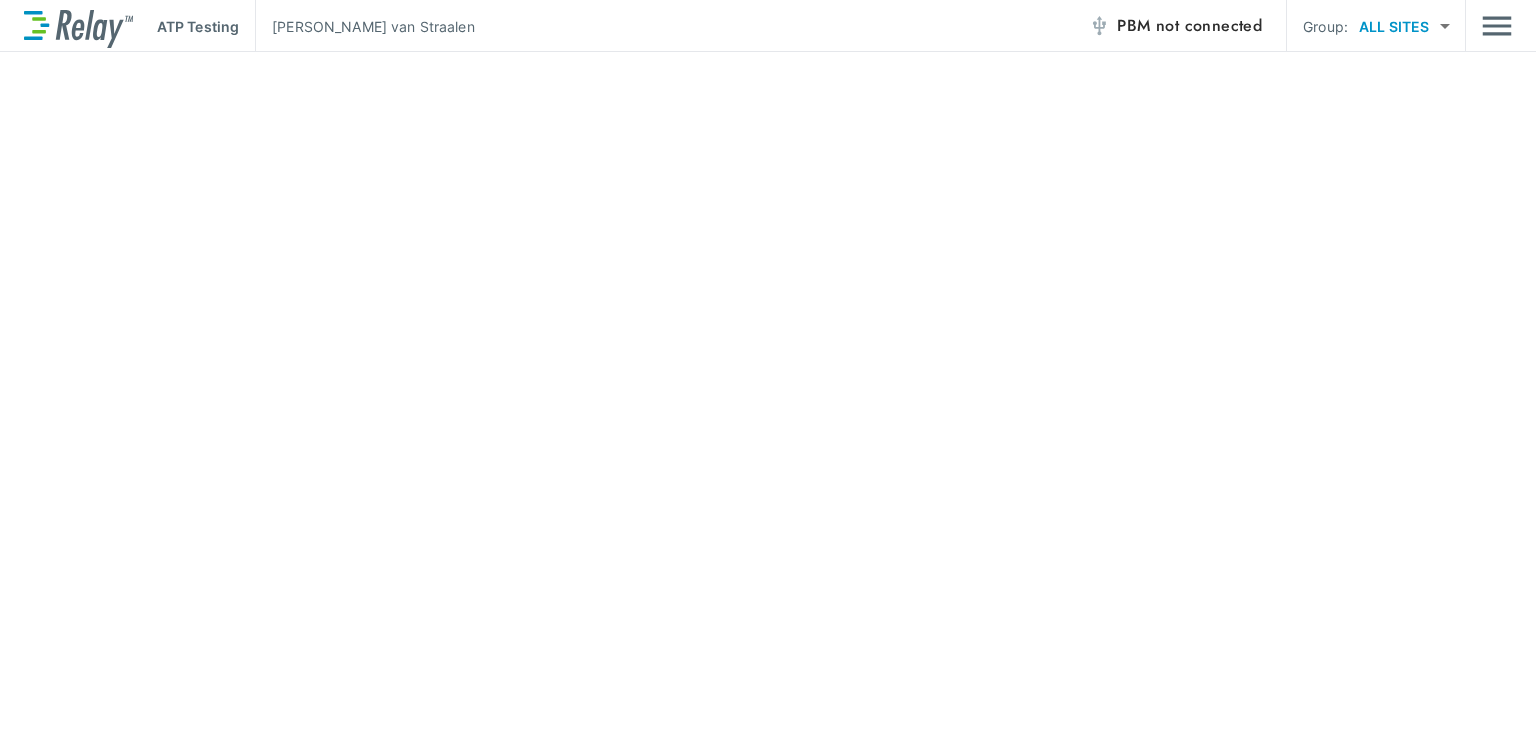 scroll, scrollTop: 0, scrollLeft: 0, axis: both 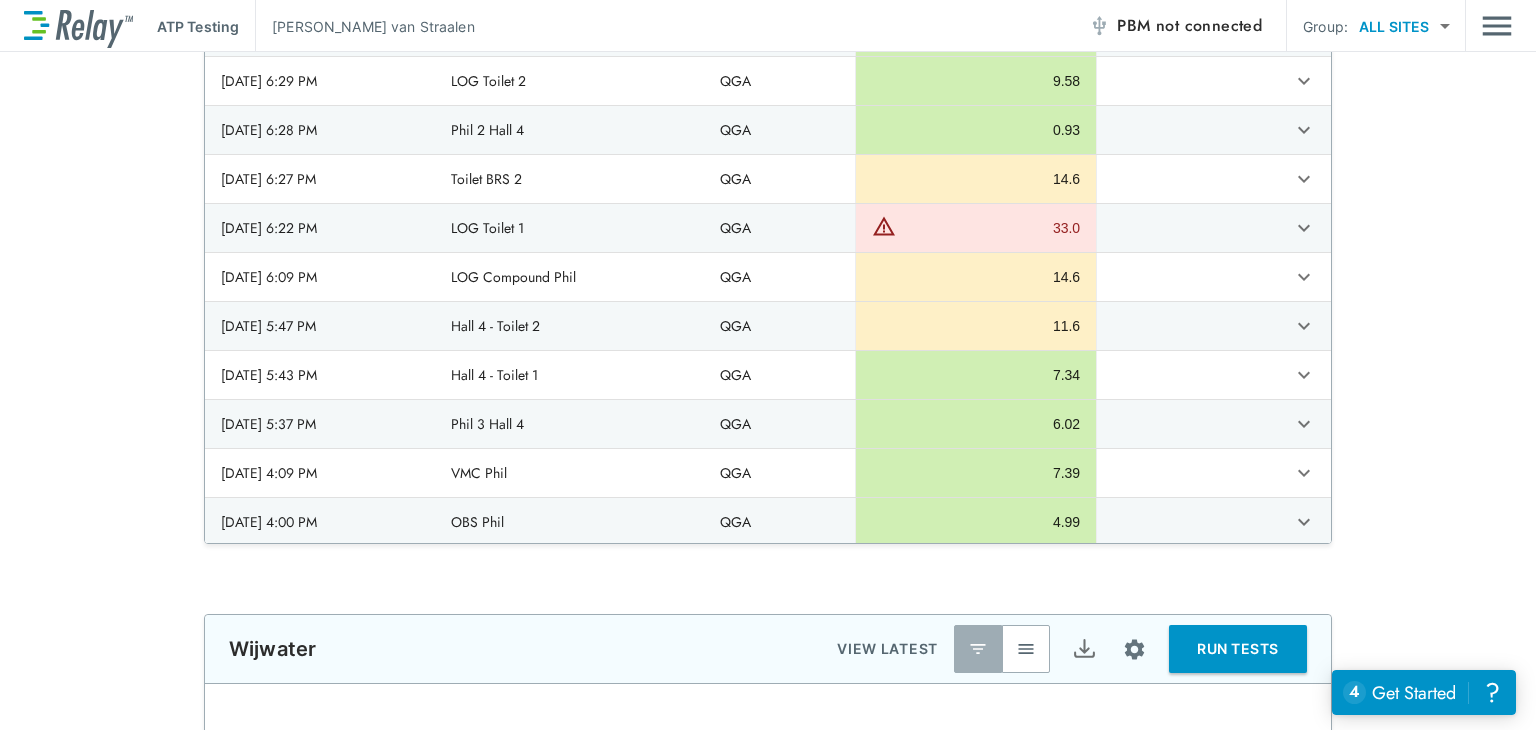 type on "**********" 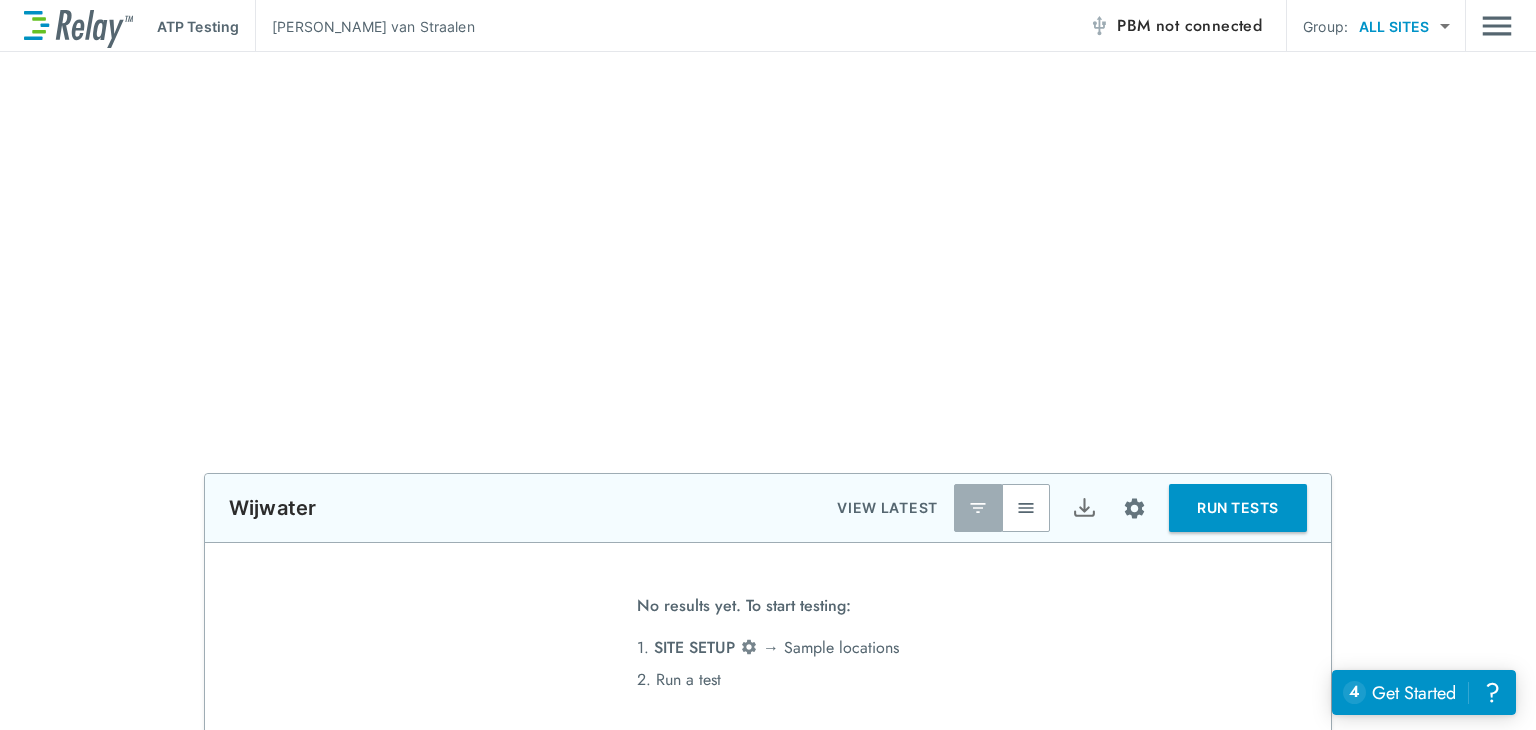 scroll, scrollTop: 2024, scrollLeft: 0, axis: vertical 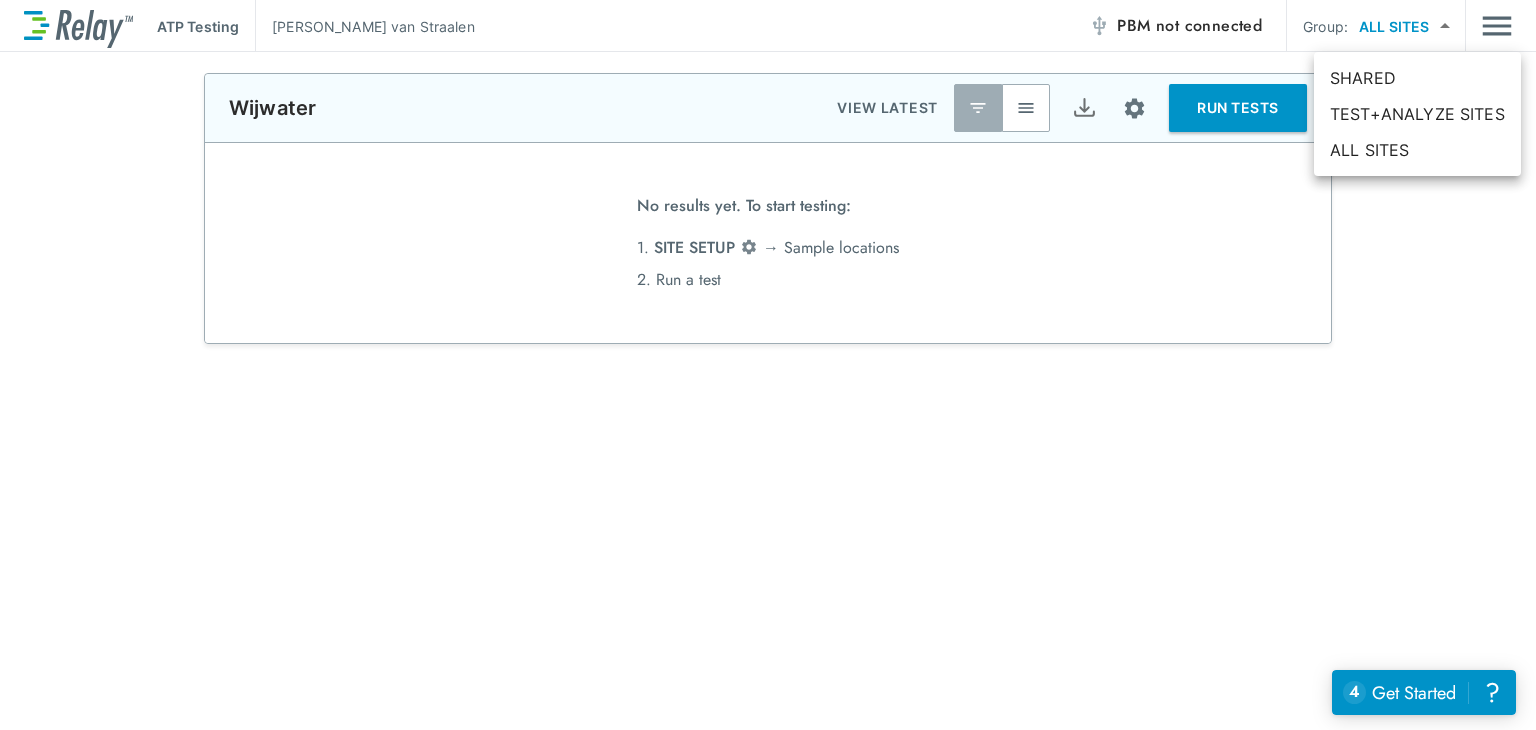 click on "**********" at bounding box center (768, 365) 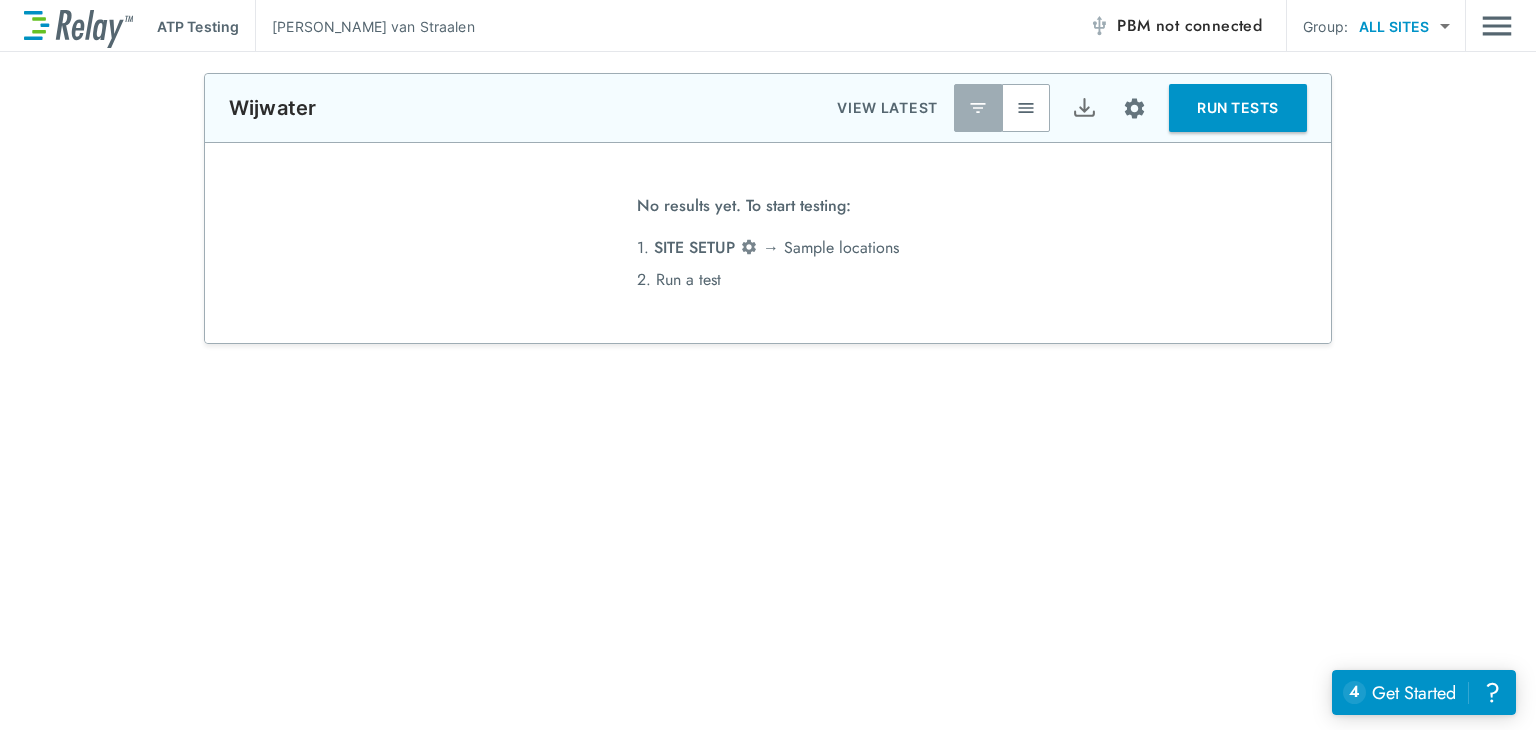 click on "**********" at bounding box center (768, 365) 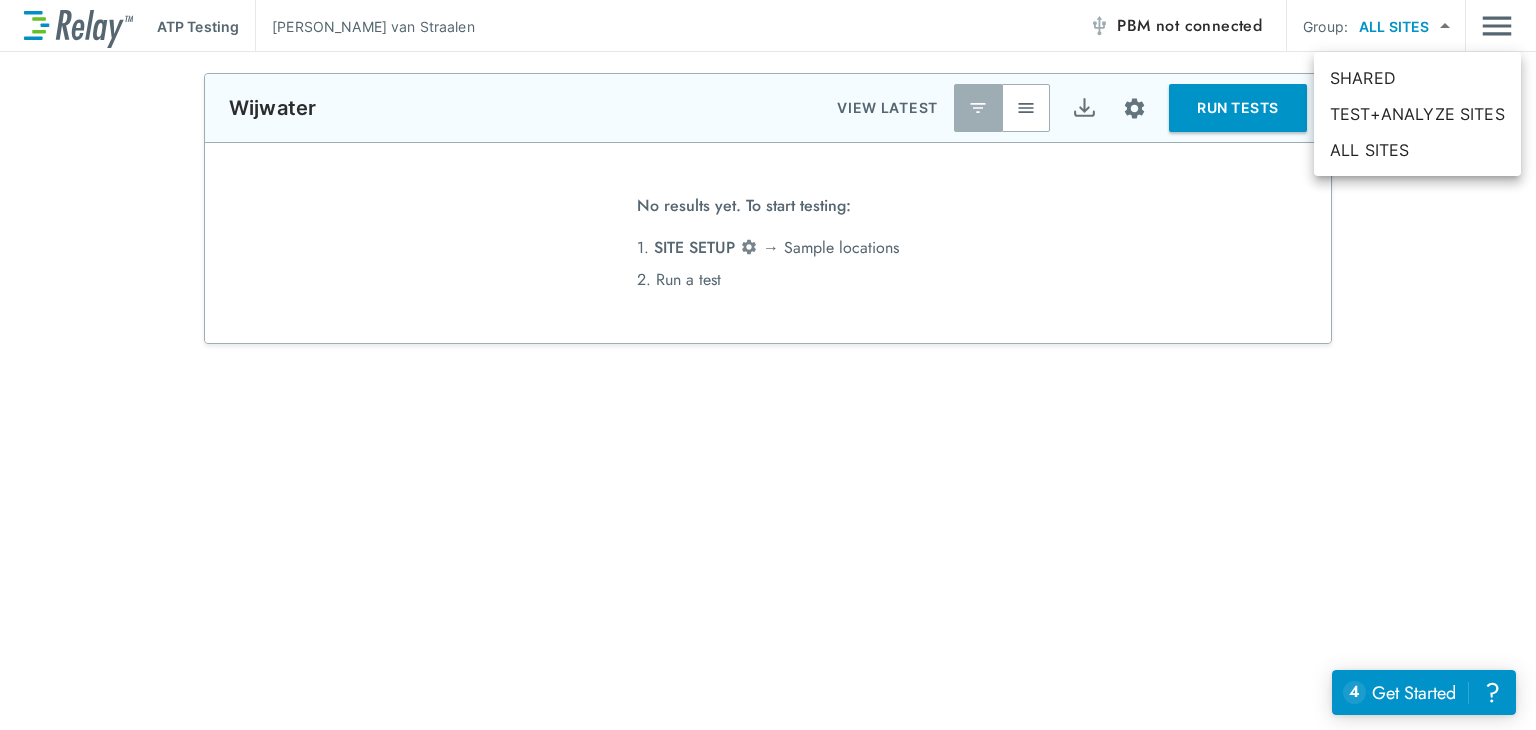 click at bounding box center [768, 365] 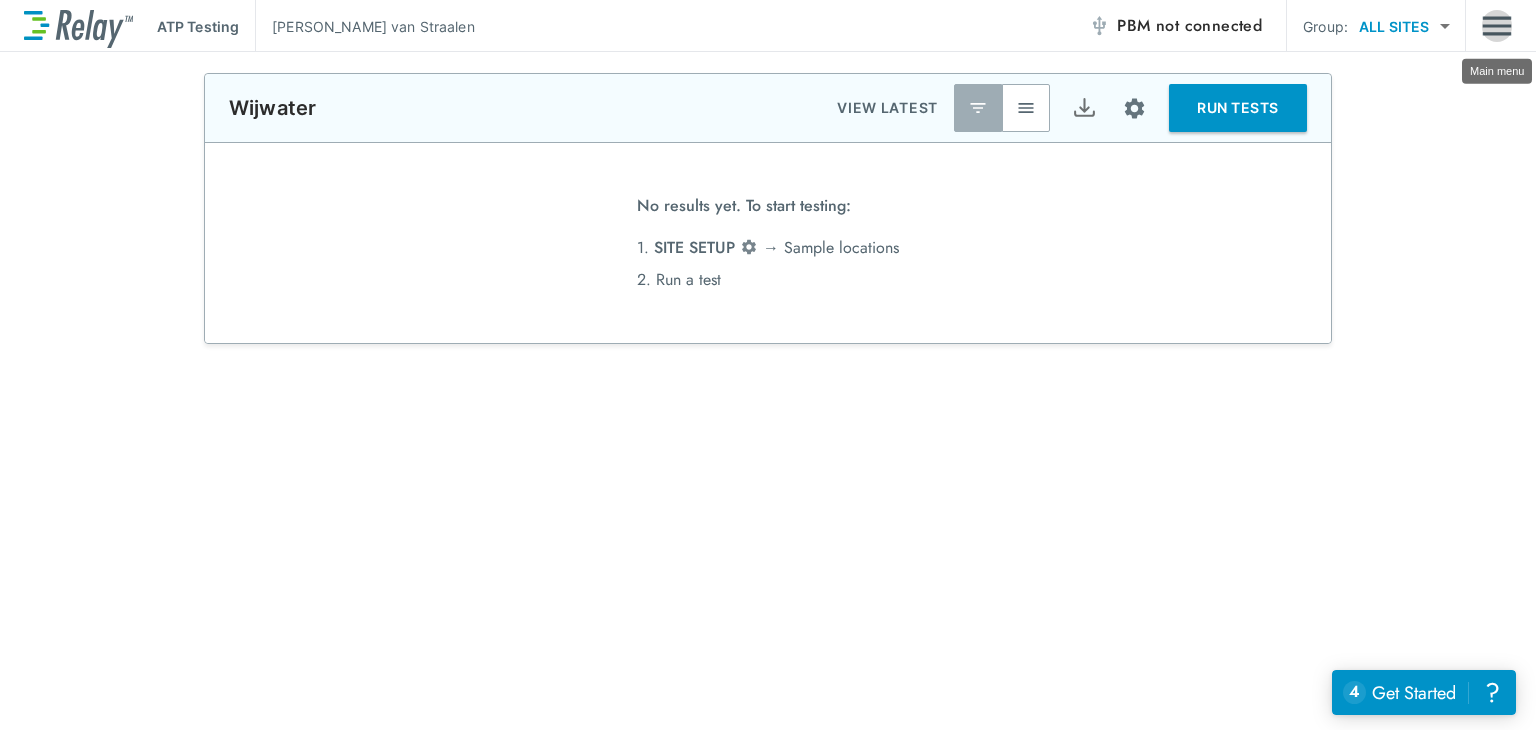 click at bounding box center (1497, 26) 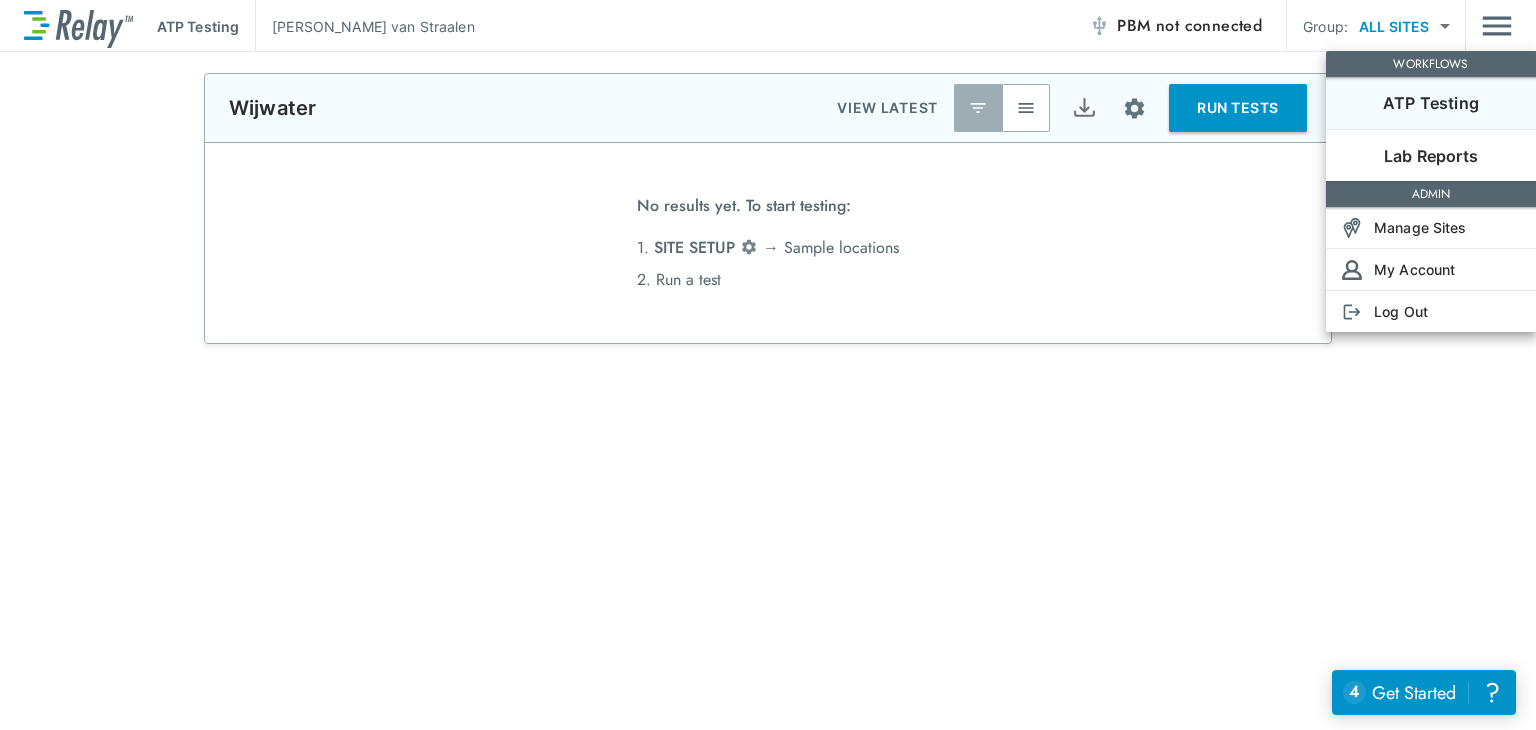 click at bounding box center (768, 365) 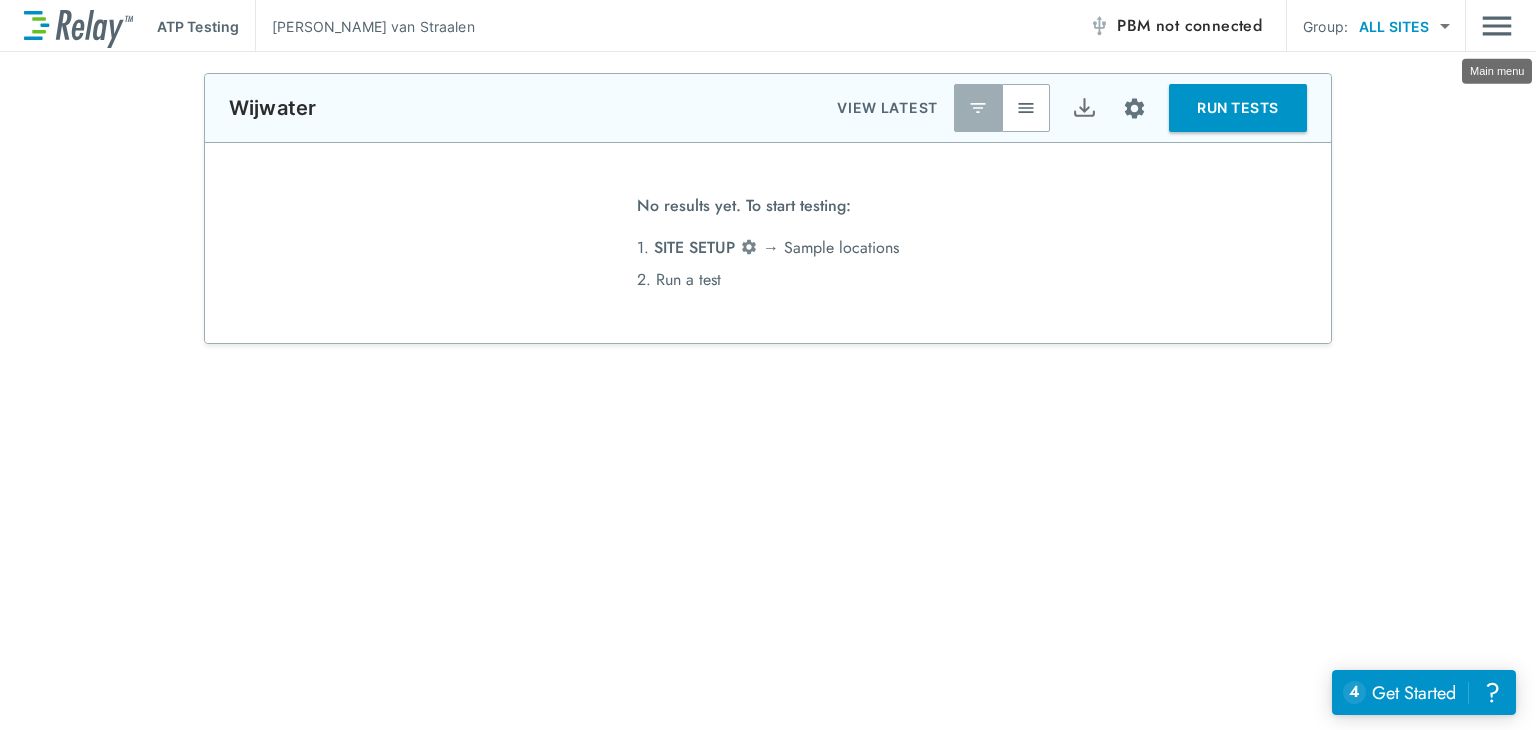 click on "**********" at bounding box center [768, 365] 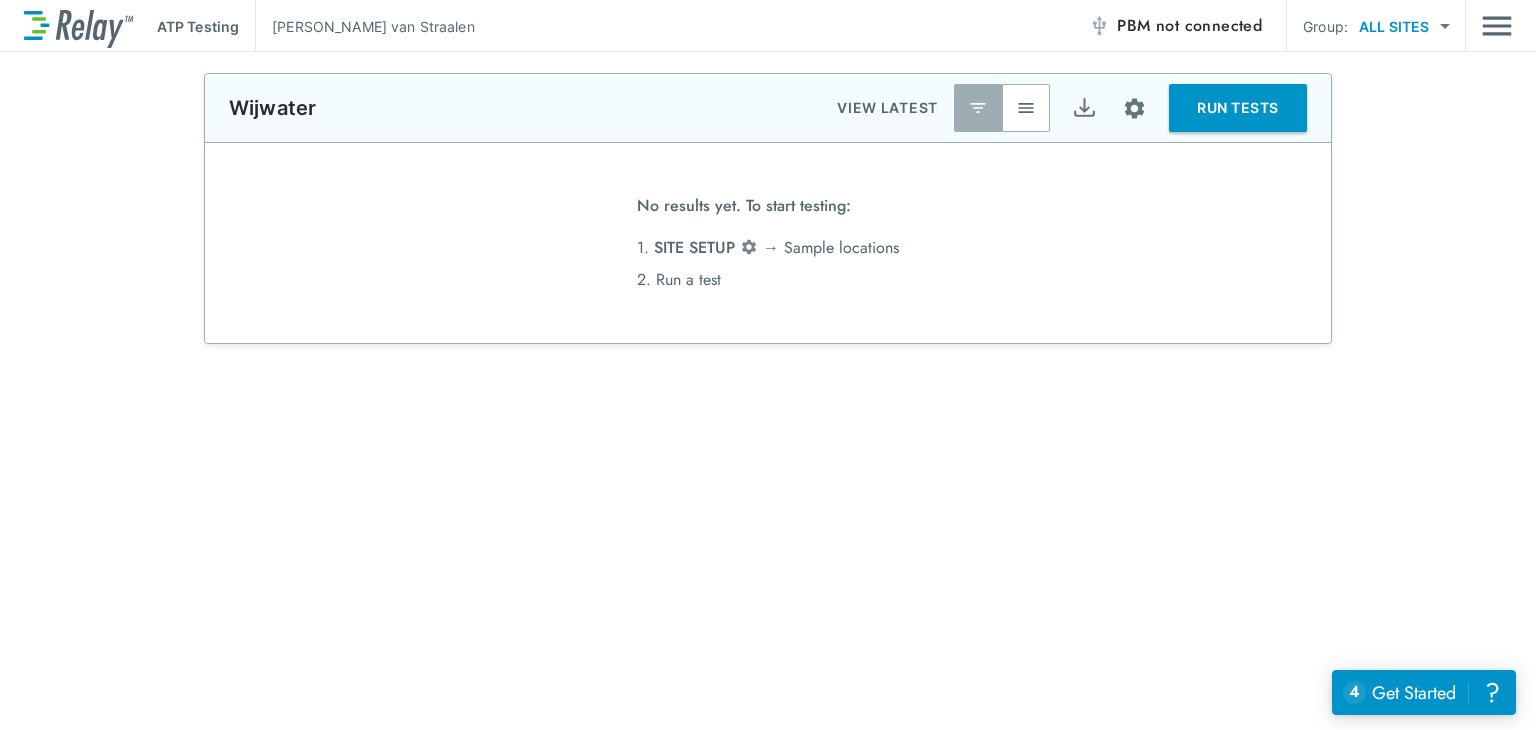 click on "ATP Testing [PERSON_NAME] PBM   not connected Group: ALL SITES ********* ​" at bounding box center [768, 26] 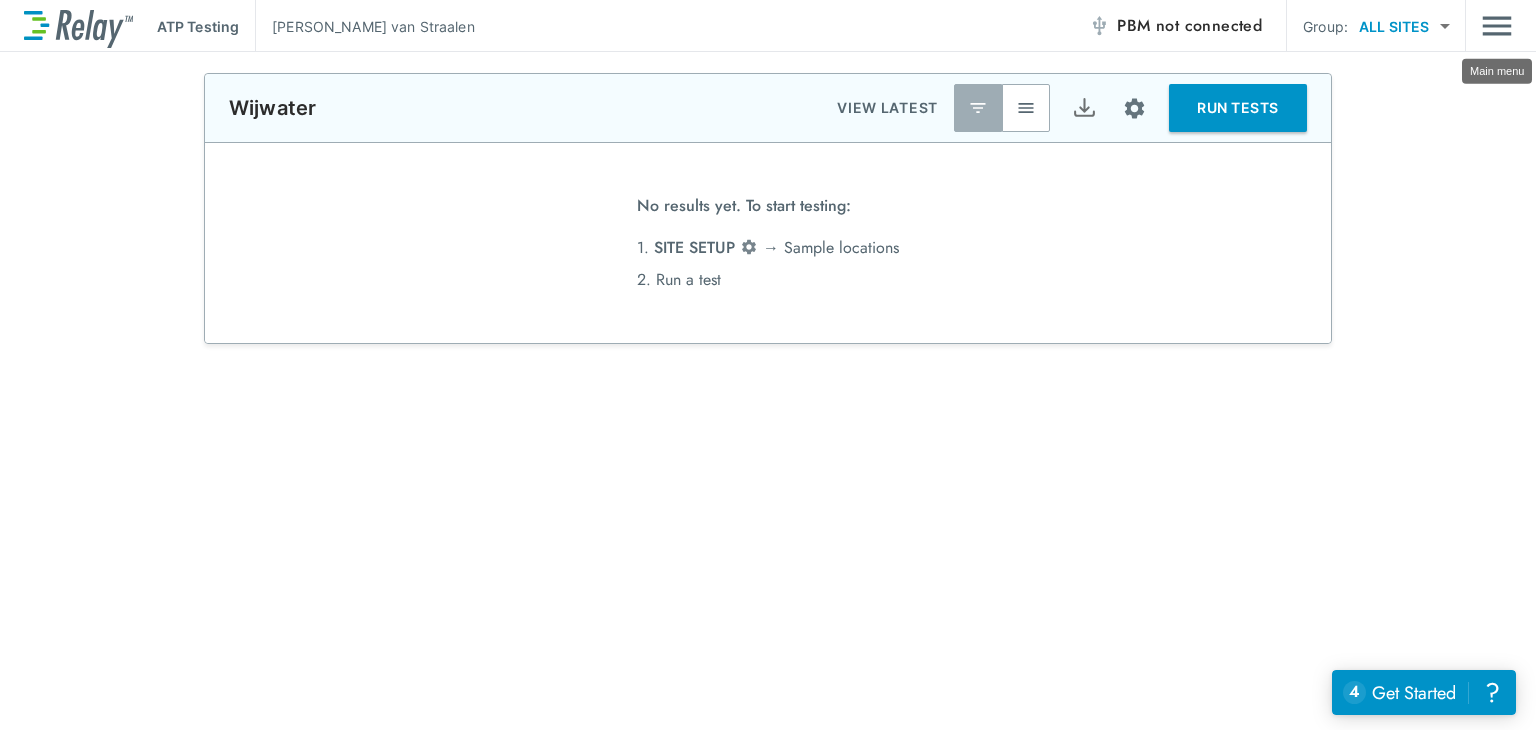 click at bounding box center [1497, 26] 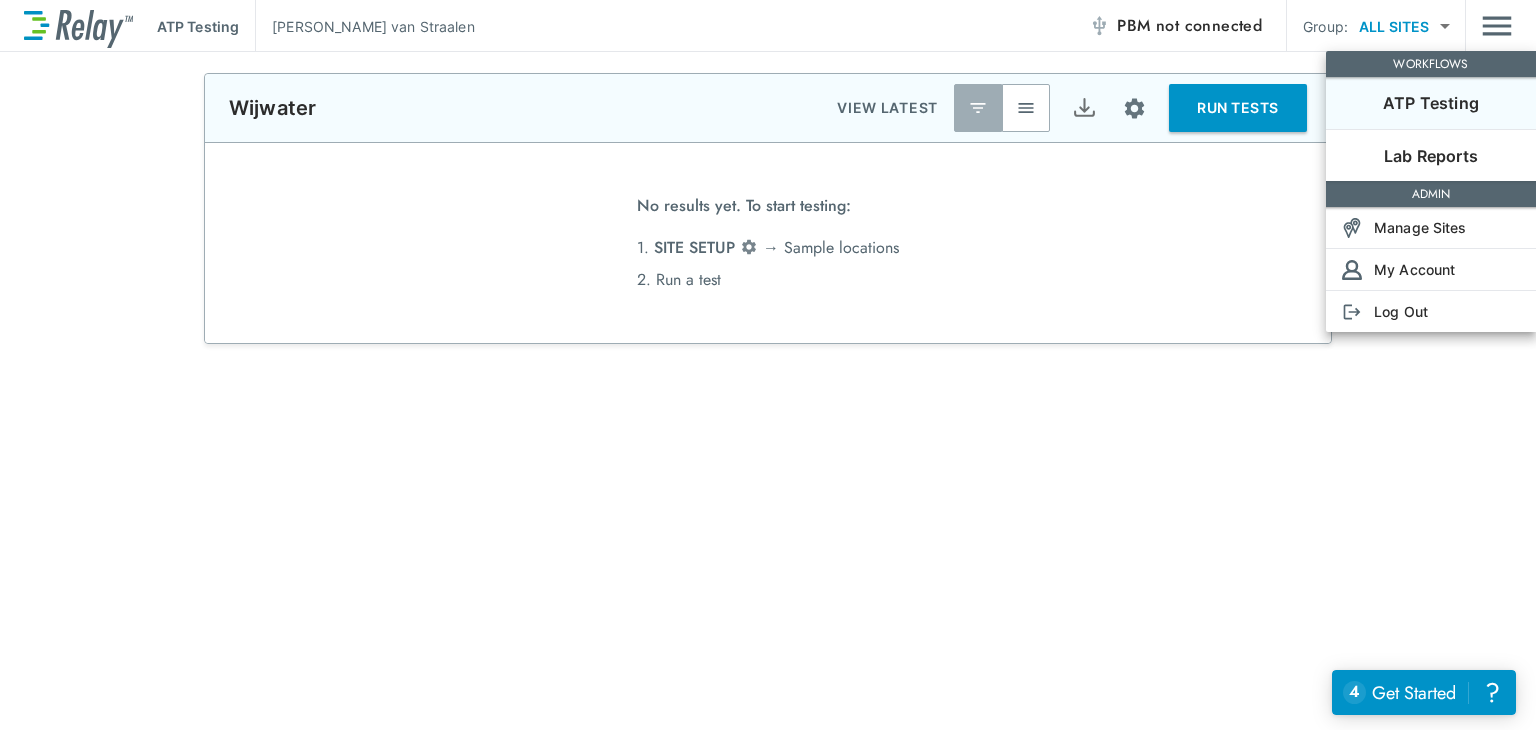 click on "ATP Testing" at bounding box center (1431, 103) 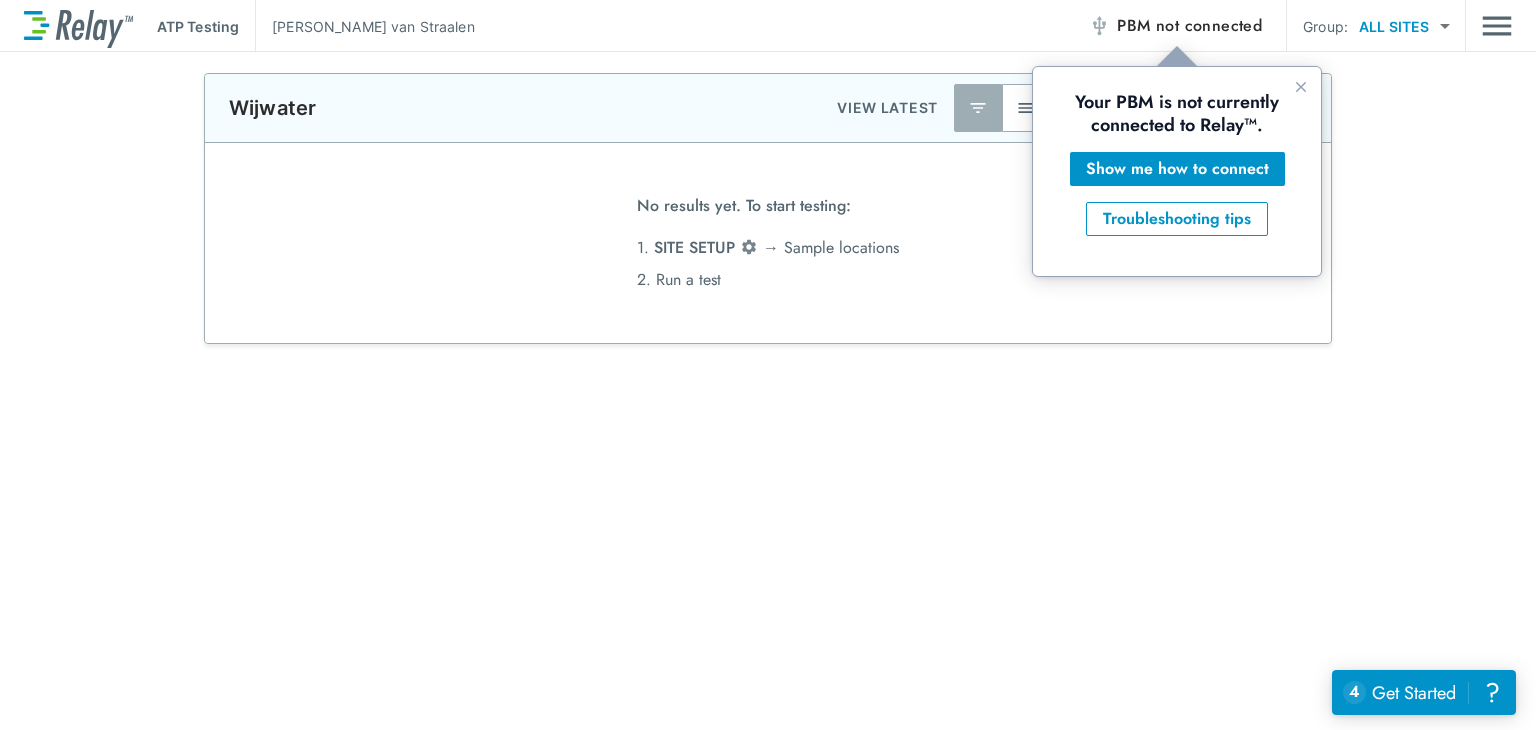 scroll, scrollTop: 0, scrollLeft: 0, axis: both 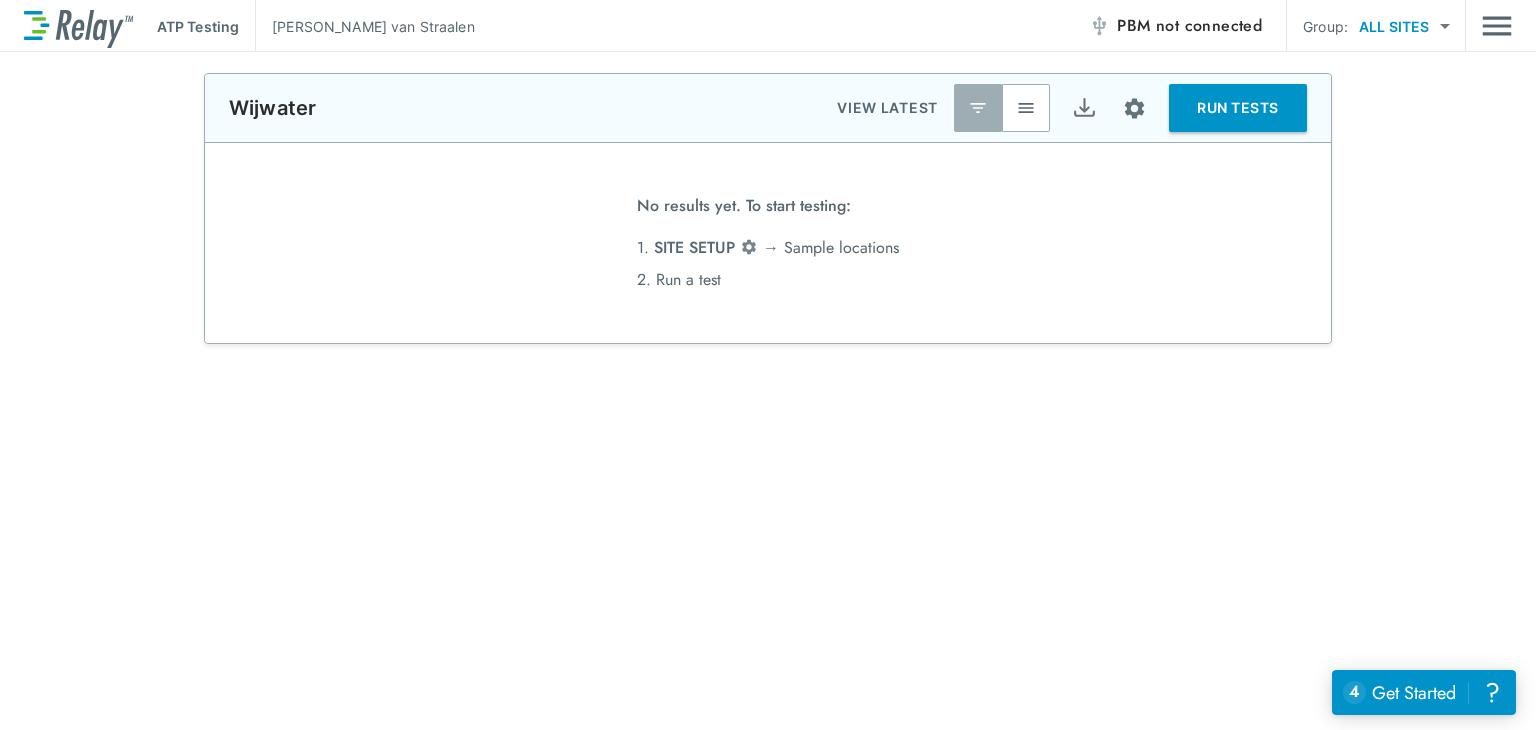 click at bounding box center [78, 26] 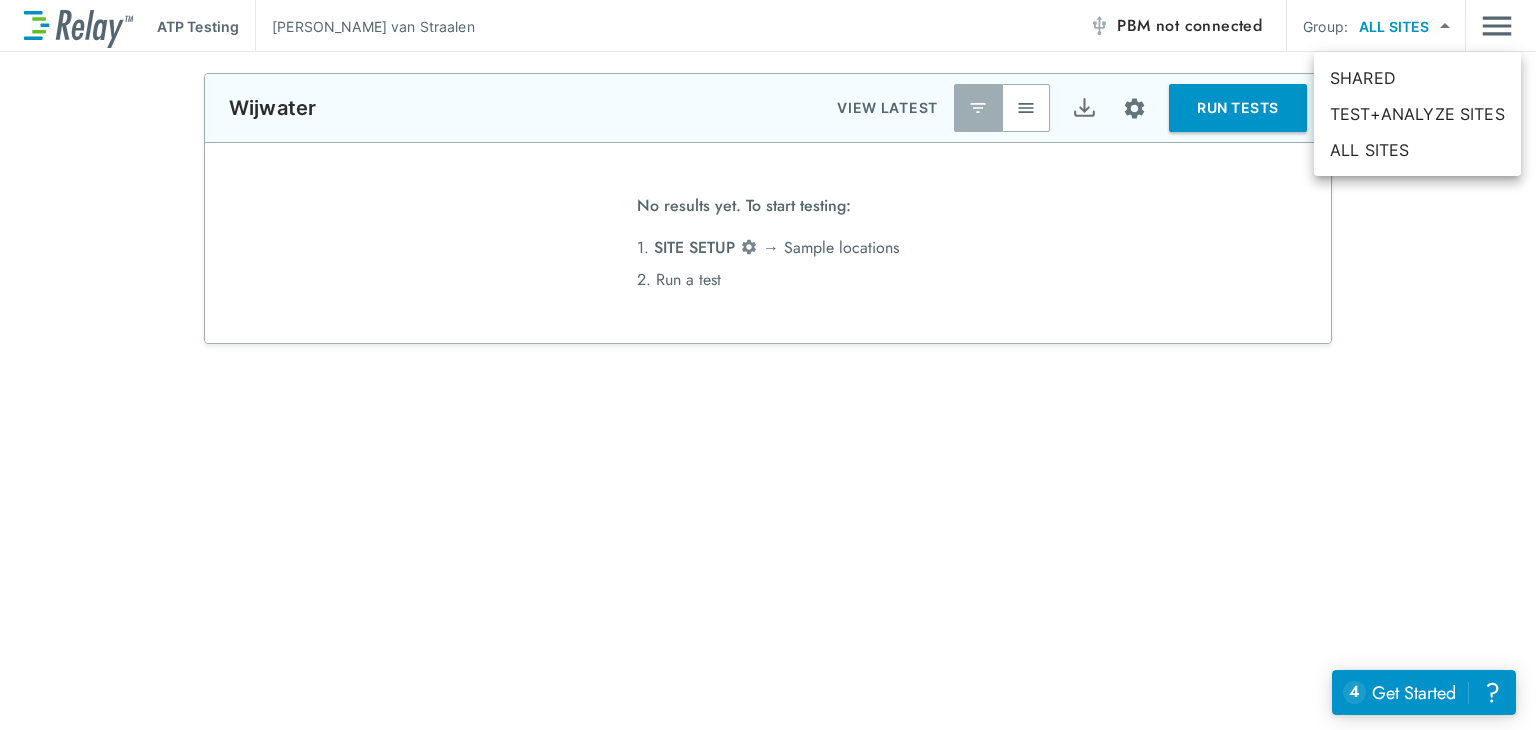 click on "**********" at bounding box center [768, 365] 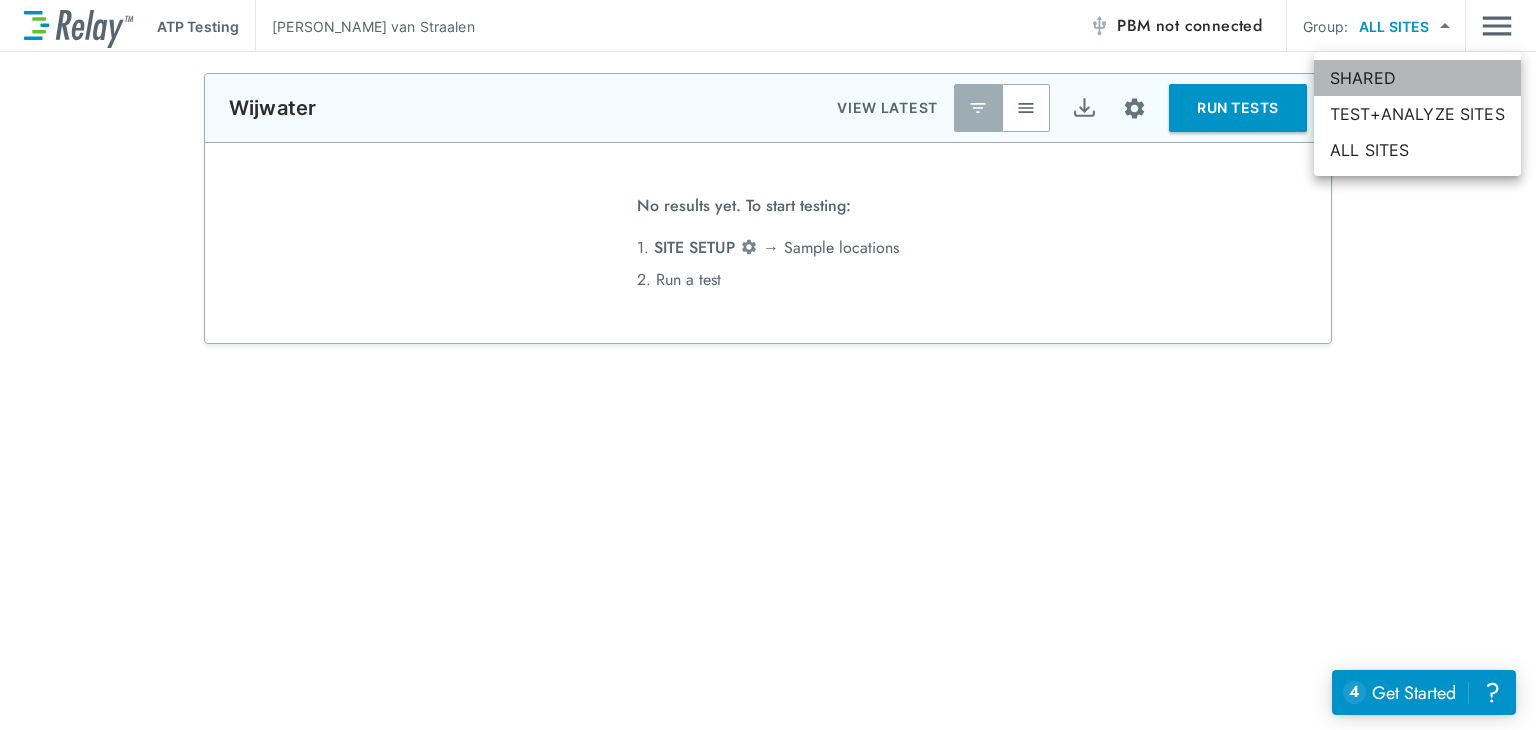 click on "SHARED" at bounding box center [1417, 78] 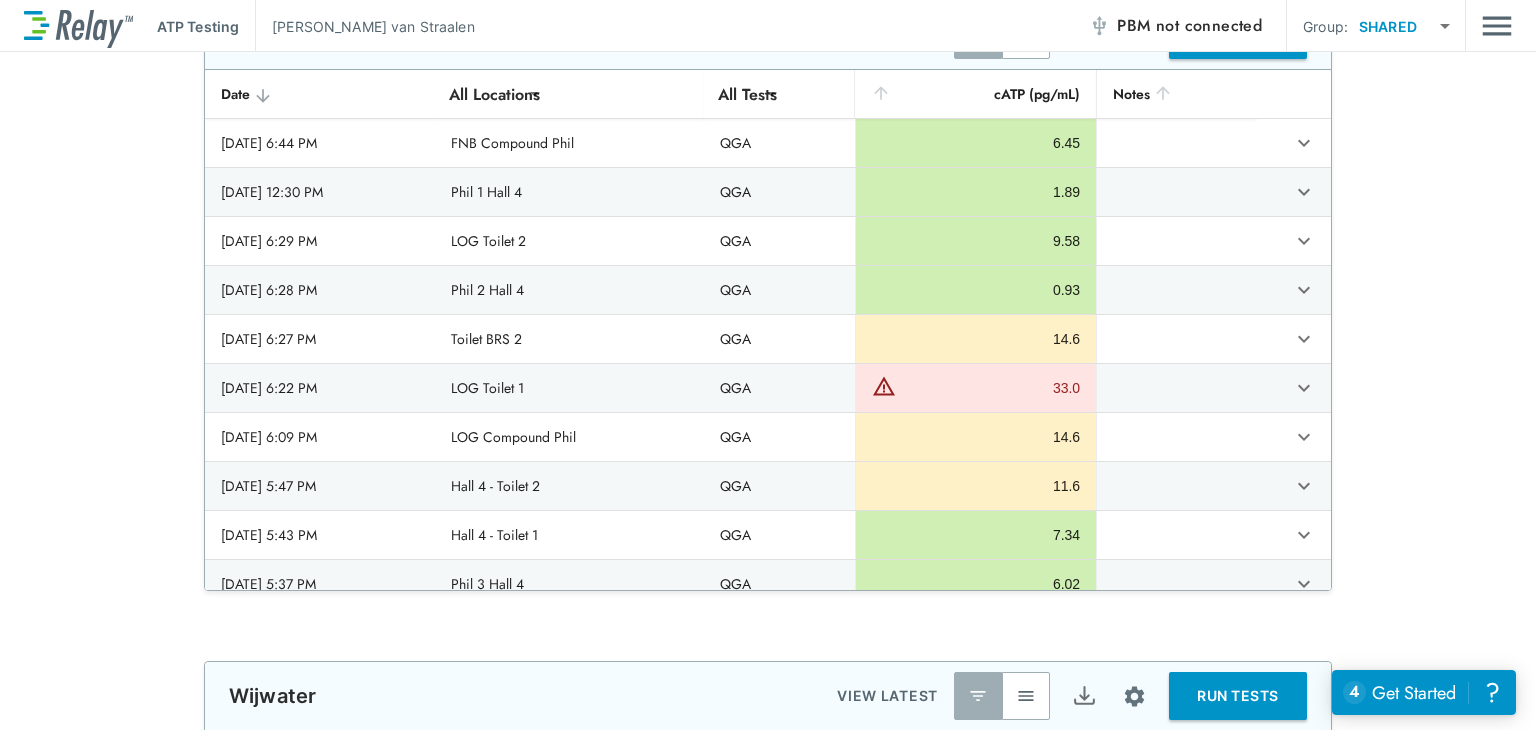 type on "**********" 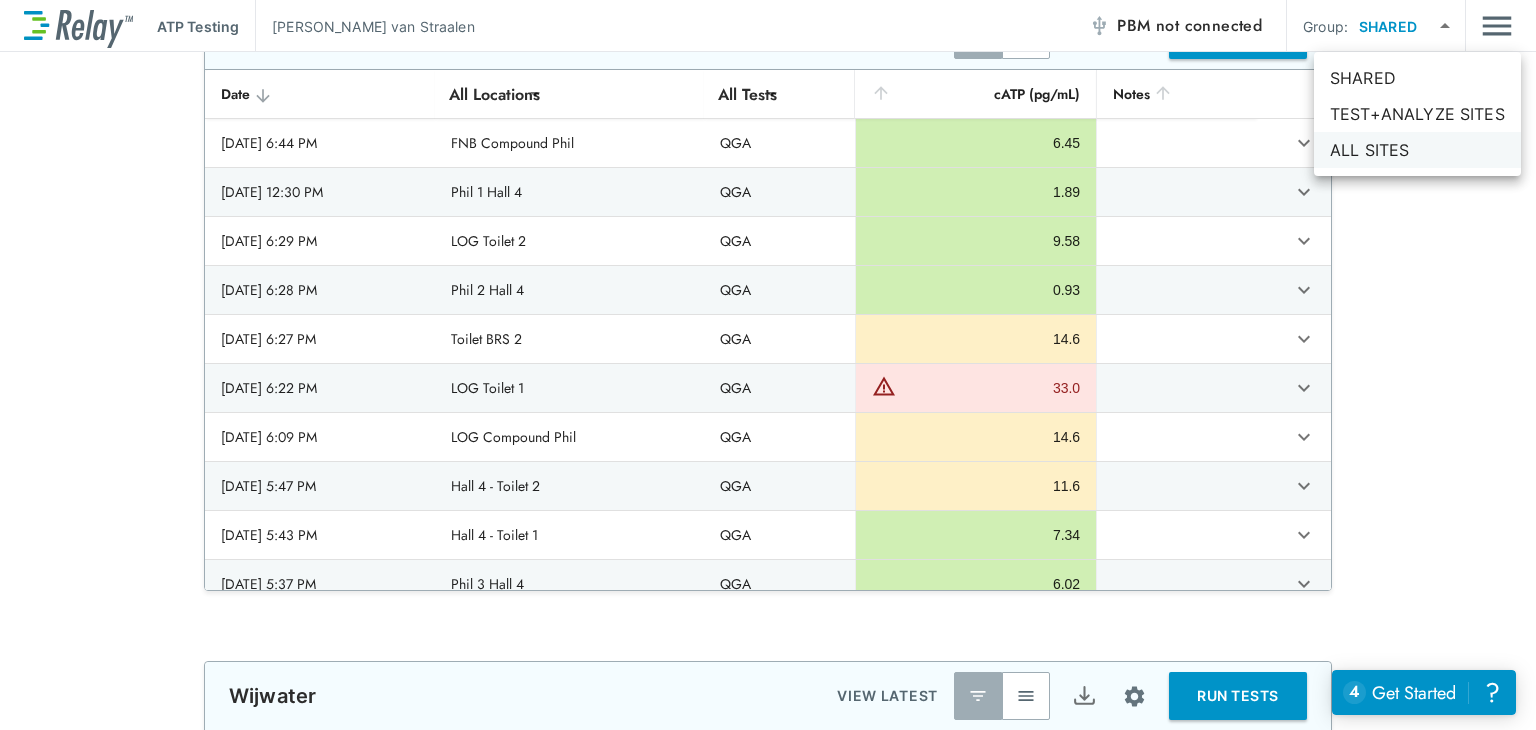 click on "ALL SITES" at bounding box center [1417, 150] 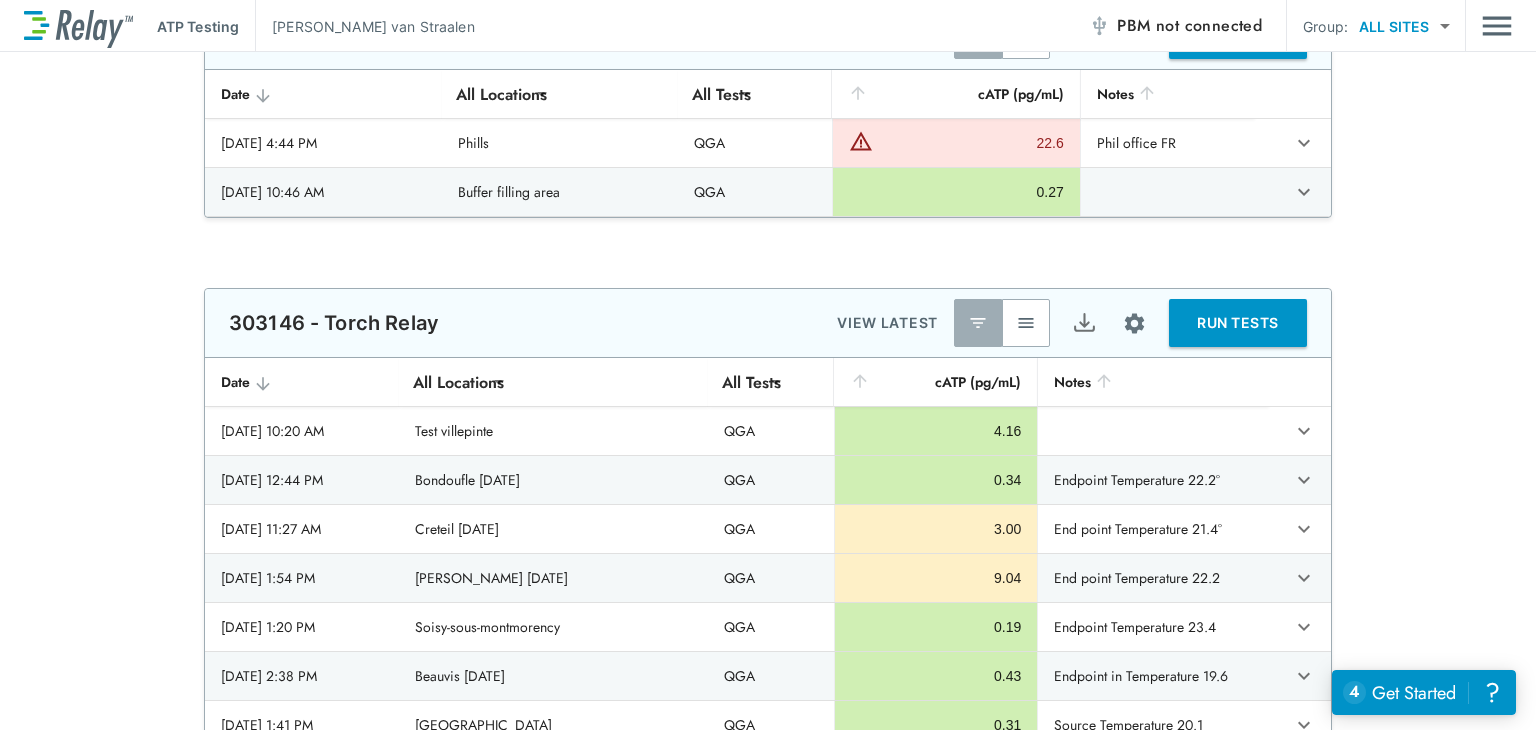 click at bounding box center [1497, 26] 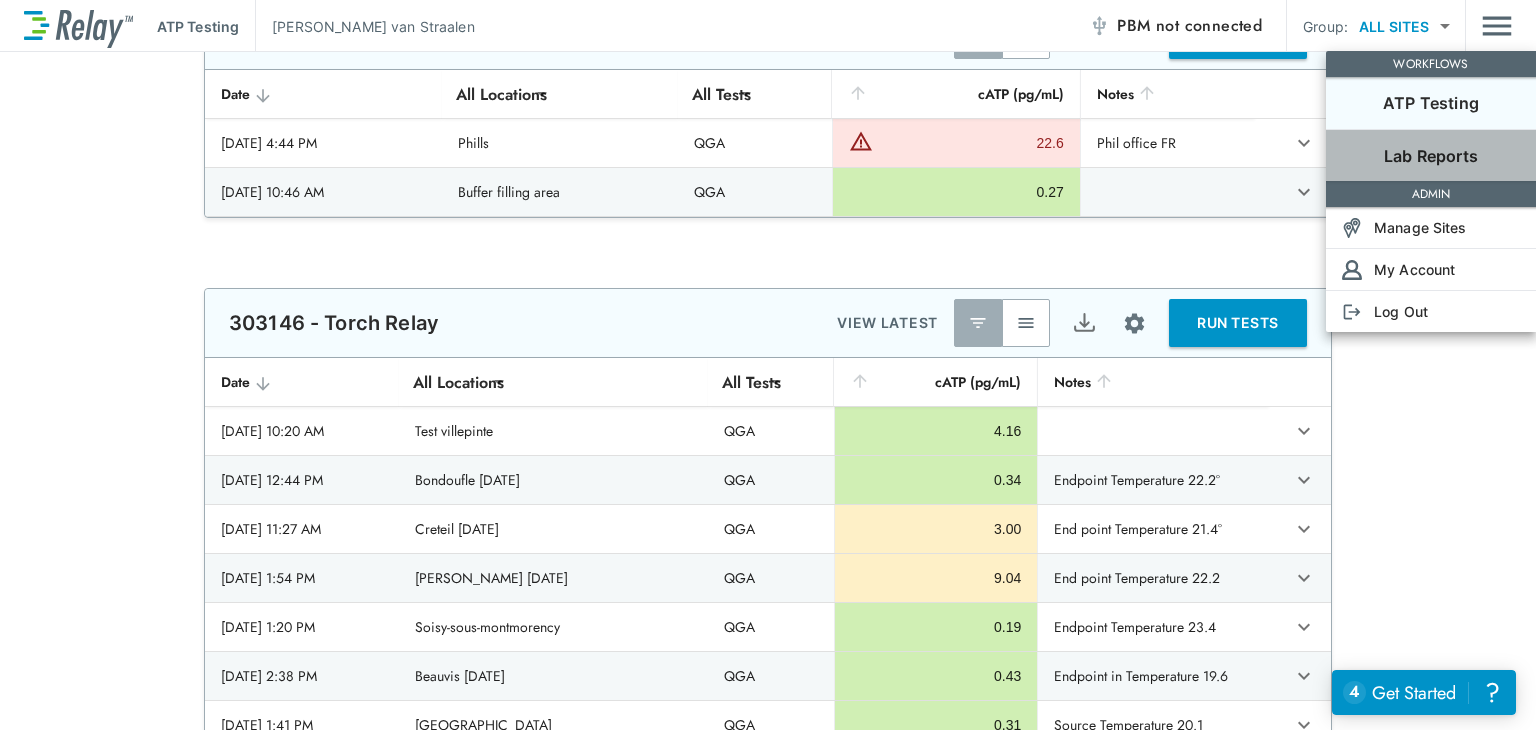 click on "Lab Reports" at bounding box center [1431, 156] 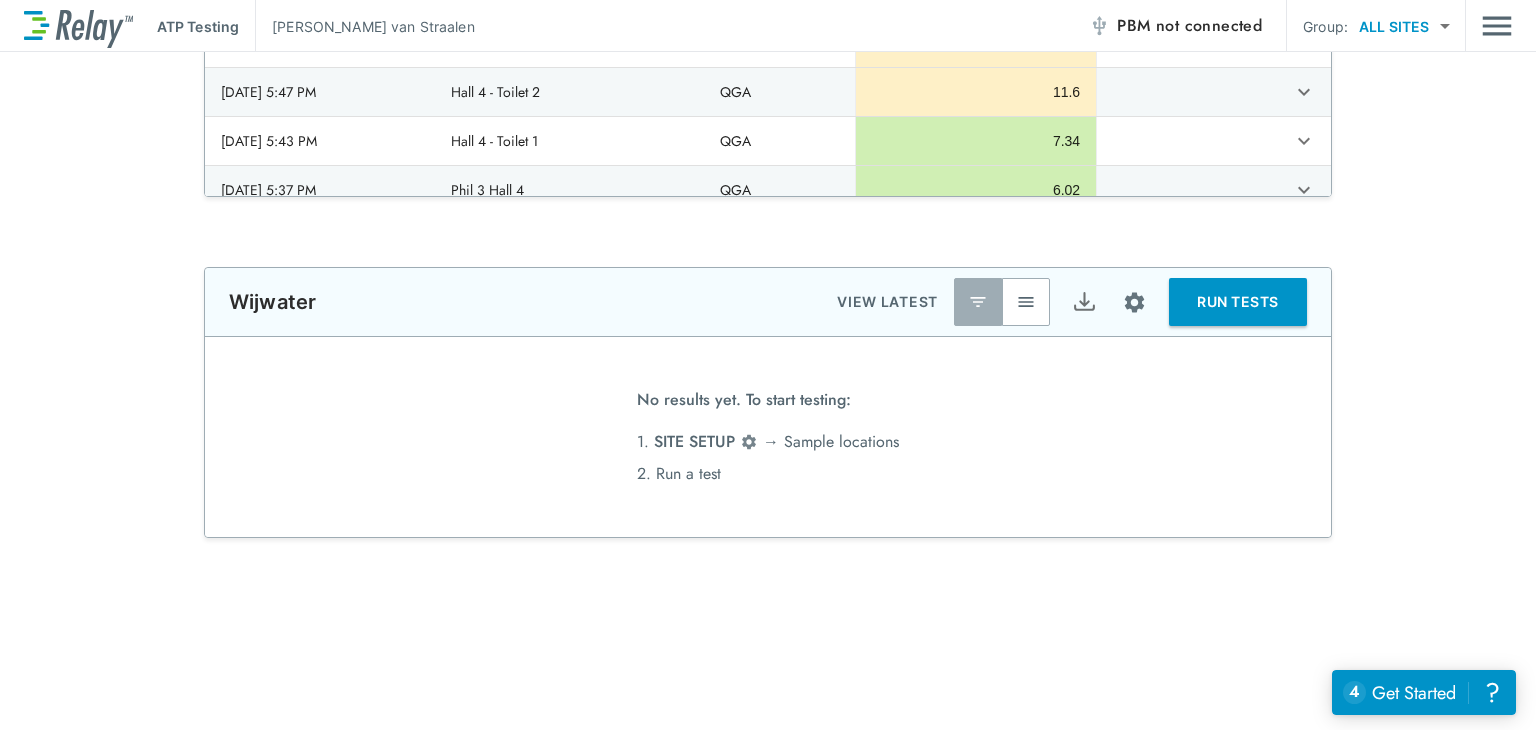 type on "**********" 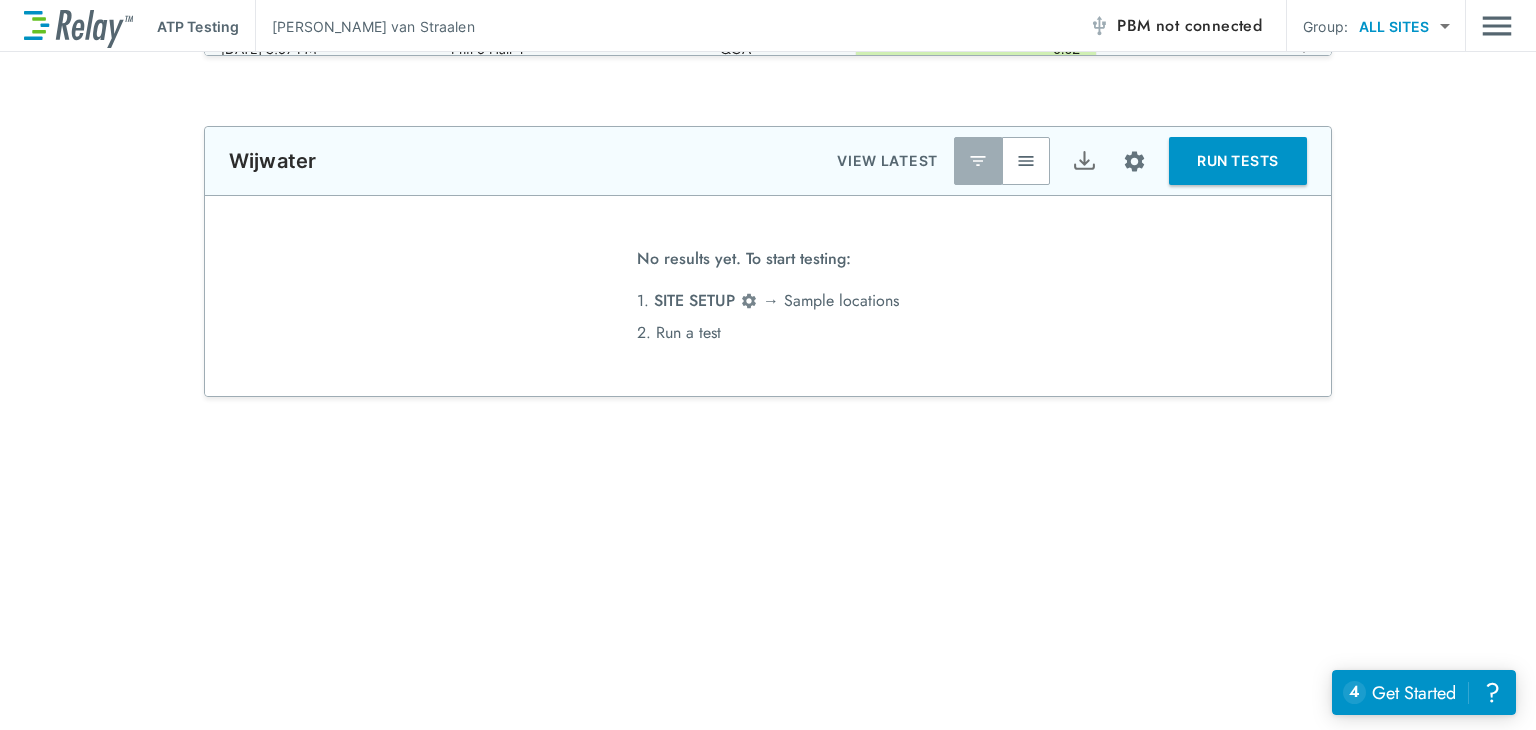 type on "***" 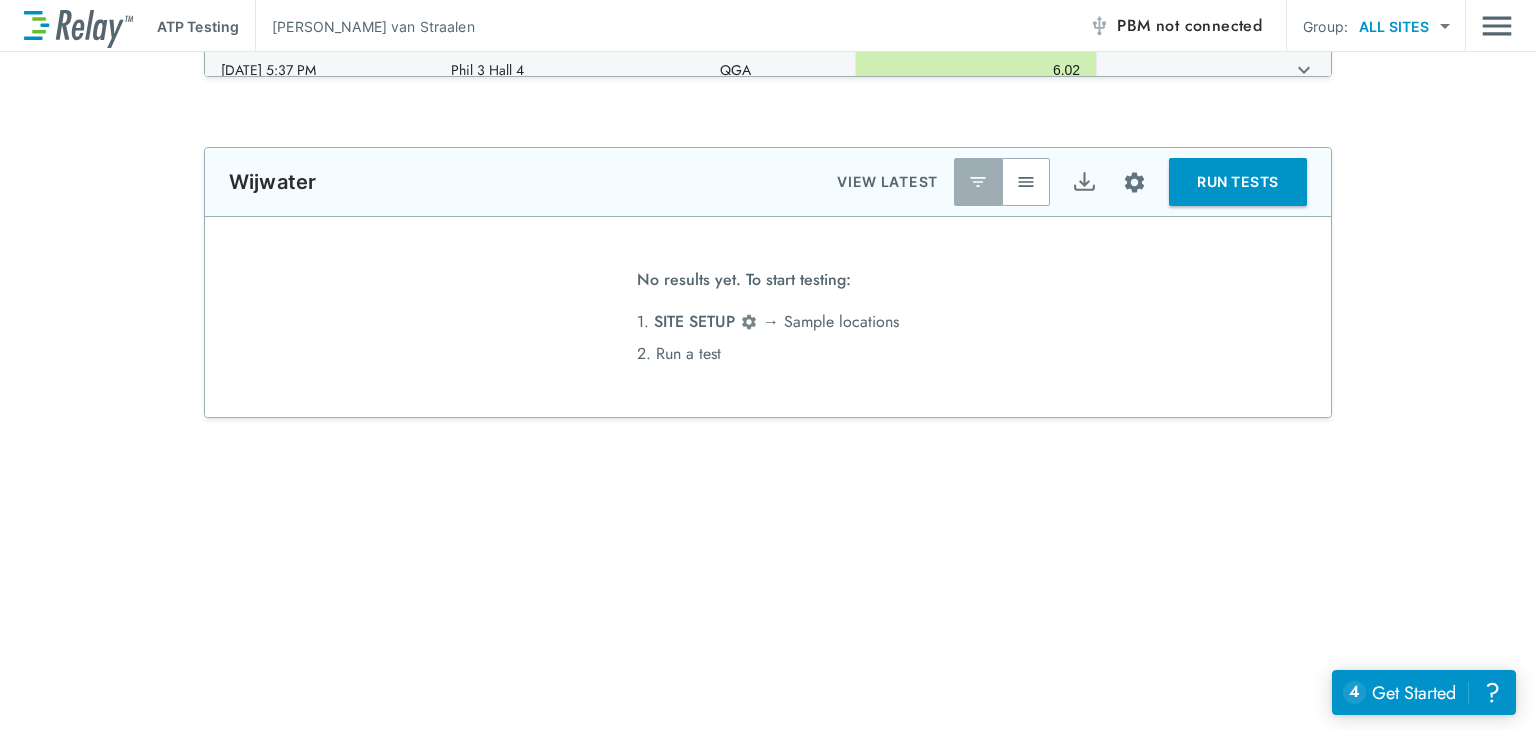 scroll, scrollTop: 2000, scrollLeft: 0, axis: vertical 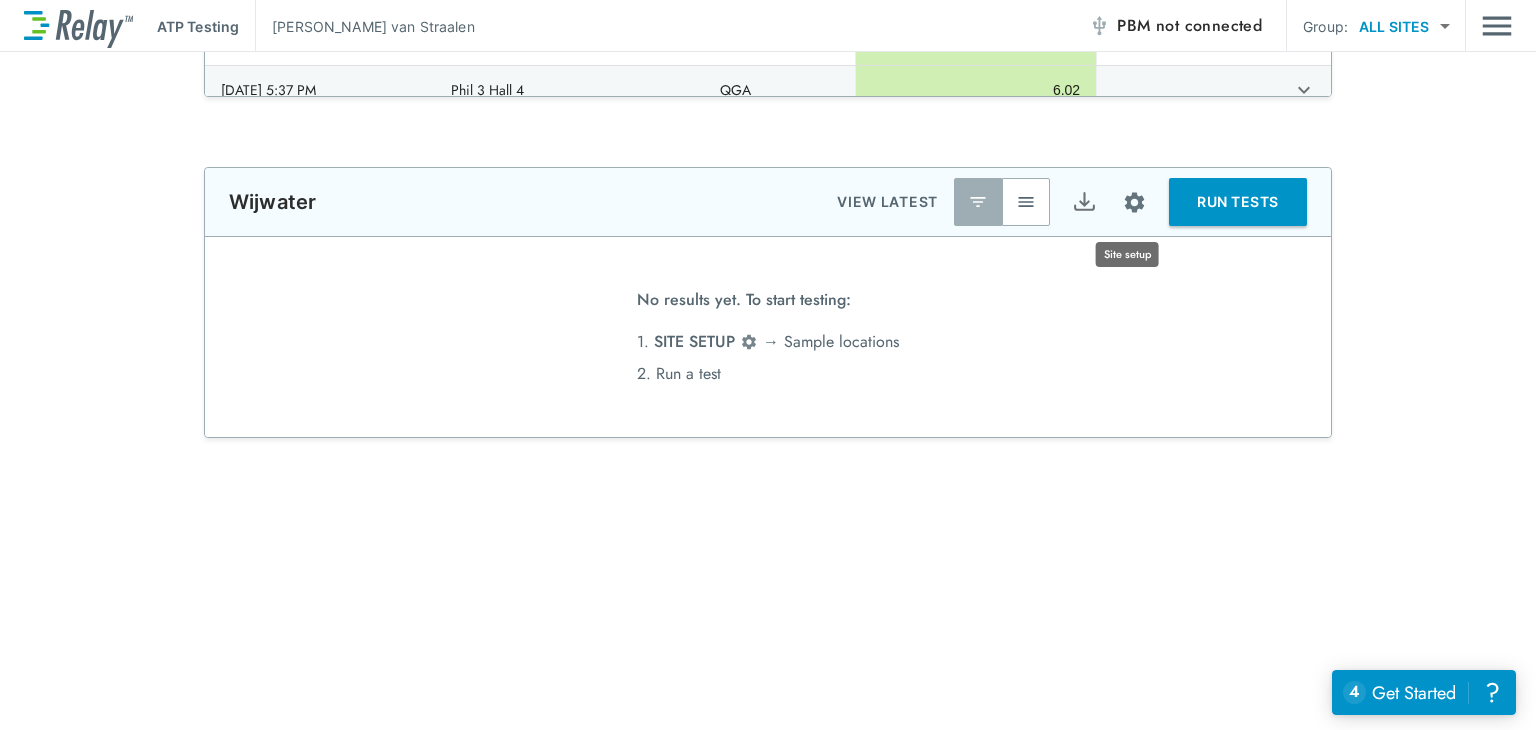 click at bounding box center (1134, 202) 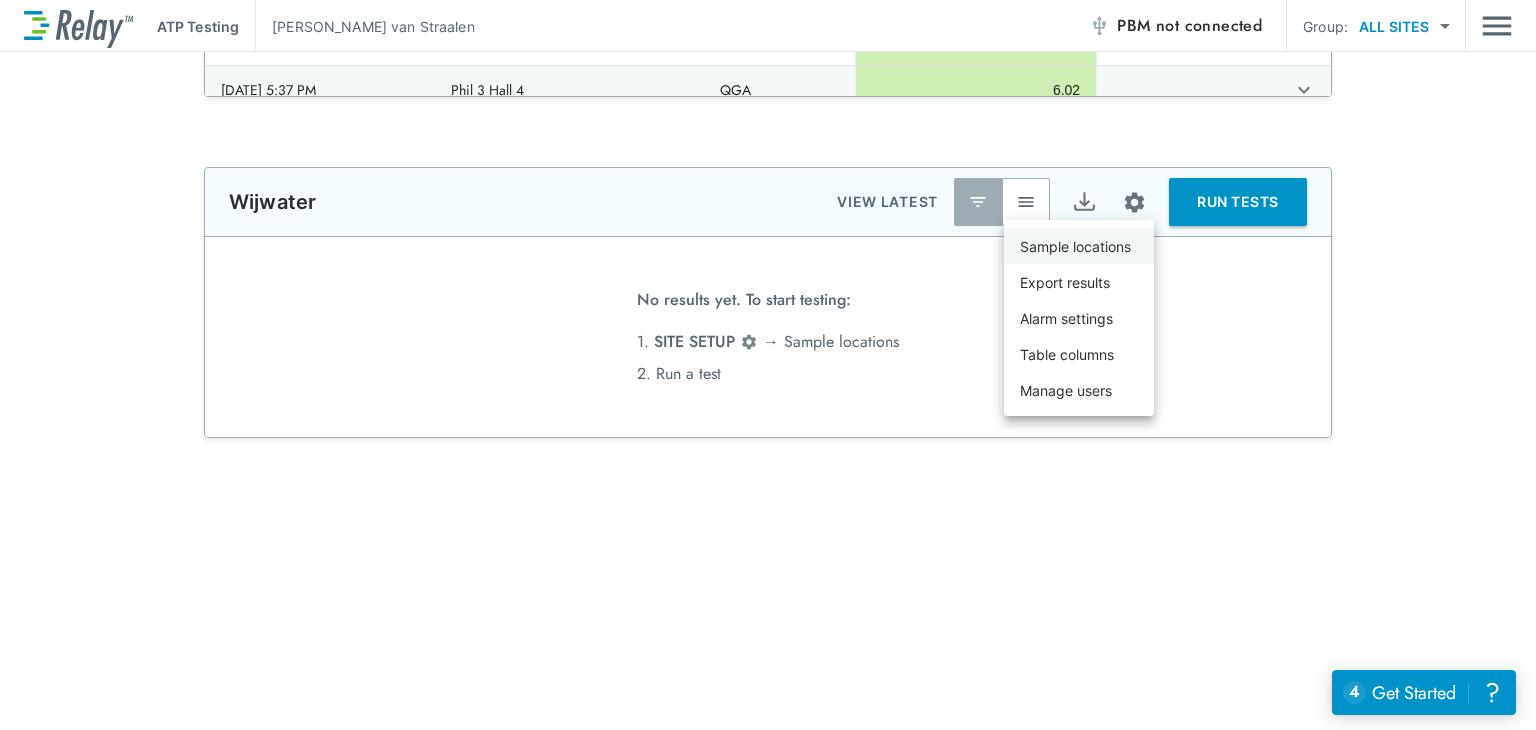 click on "Sample locations" at bounding box center [1075, 246] 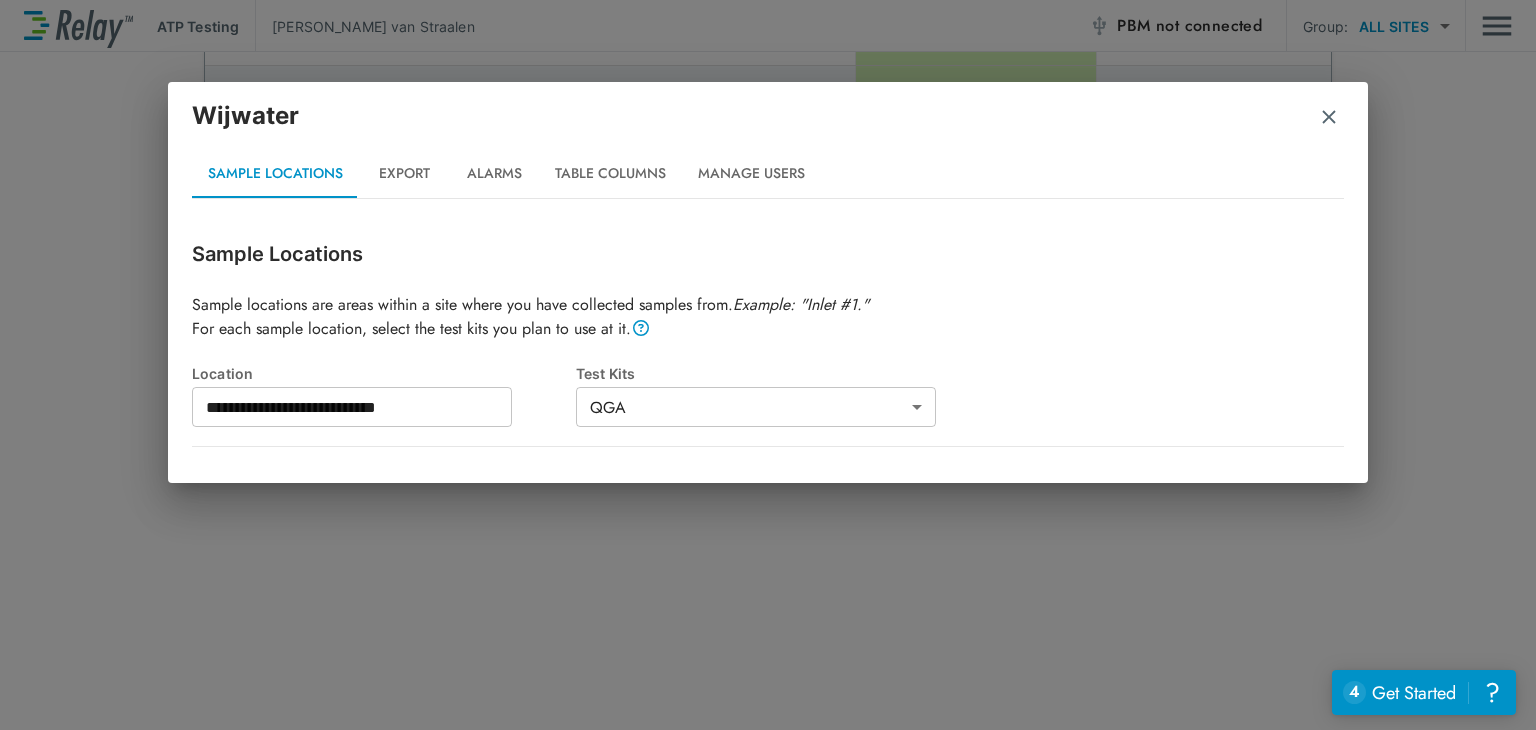 click on "**********" at bounding box center [768, 365] 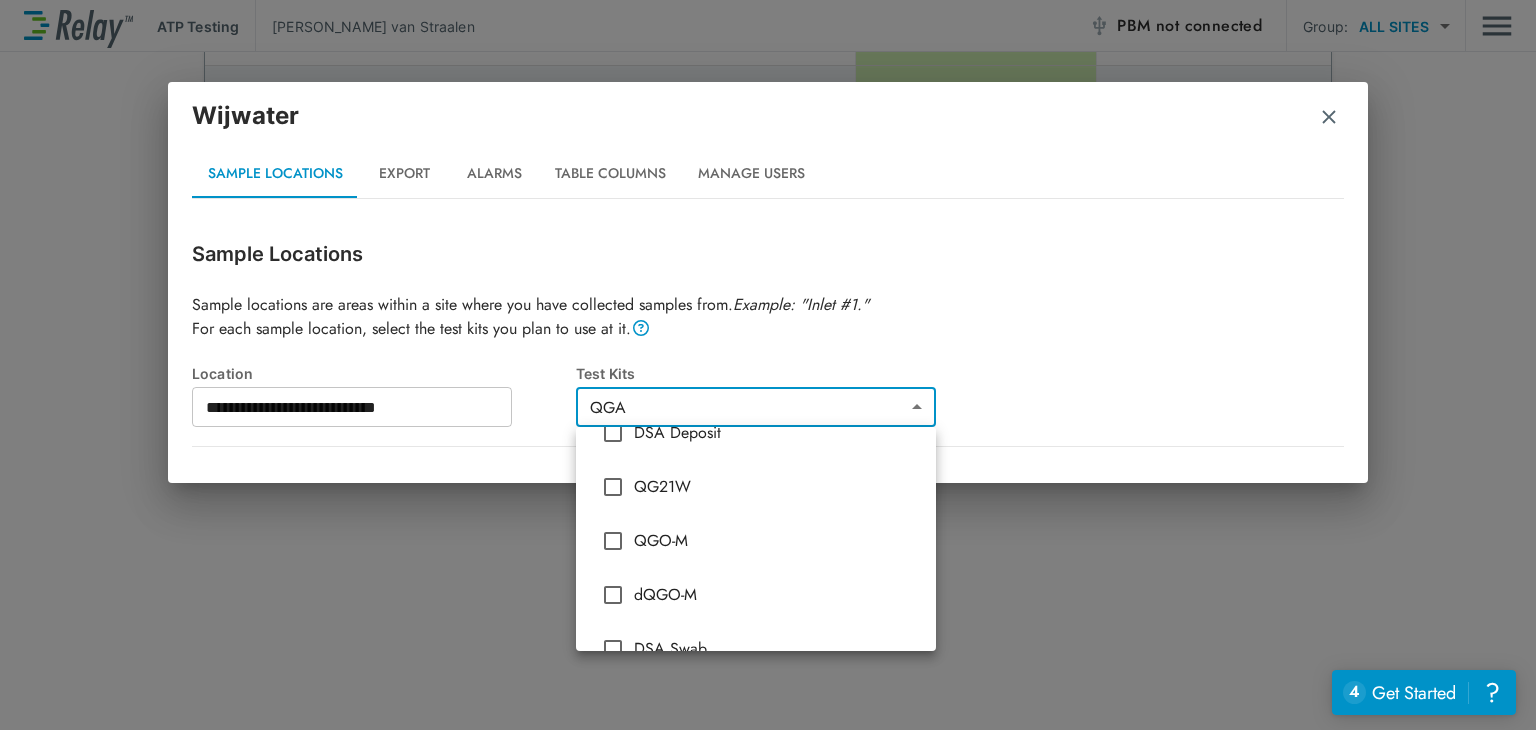 scroll, scrollTop: 0, scrollLeft: 0, axis: both 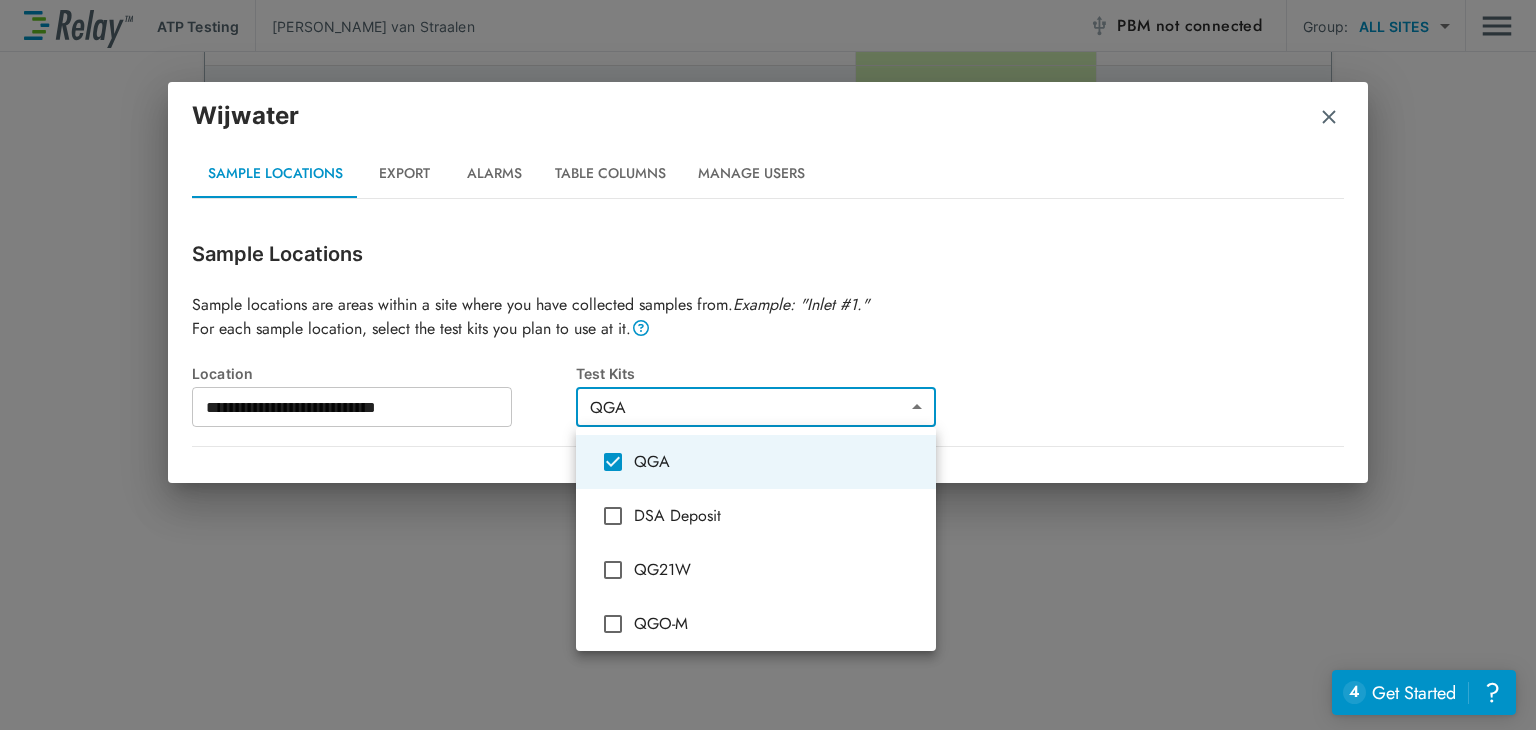 type 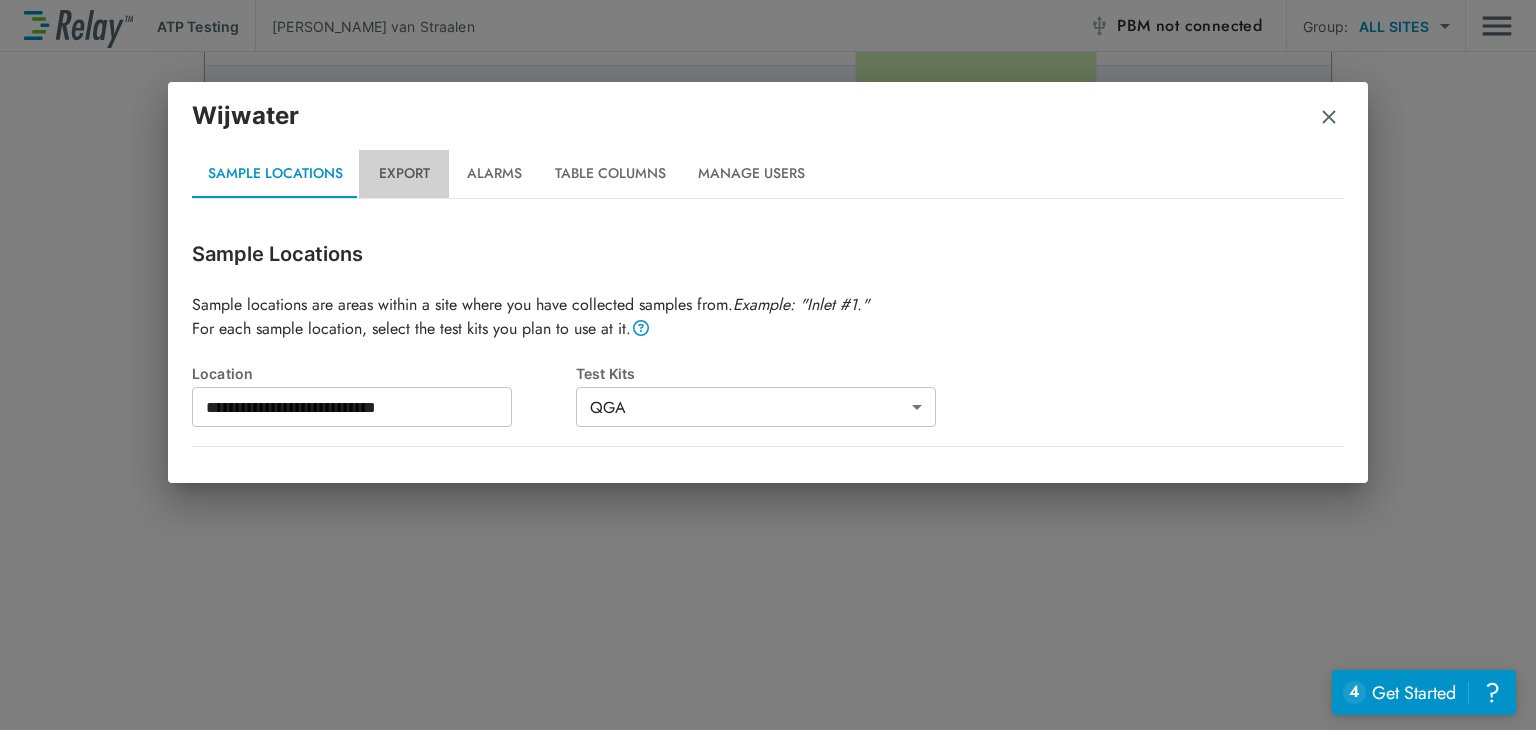 click on "Export" at bounding box center [404, 174] 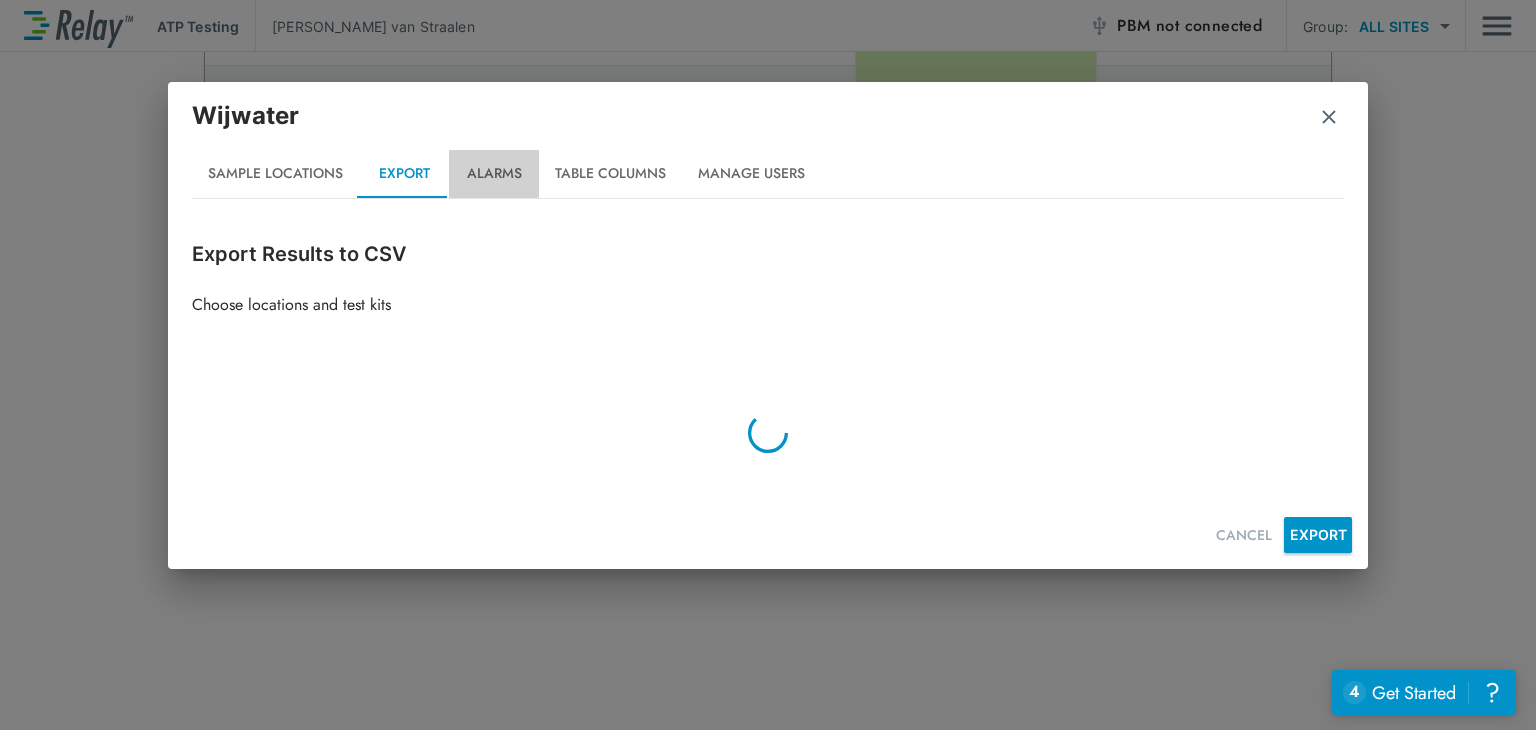 click on "Alarms" at bounding box center [494, 174] 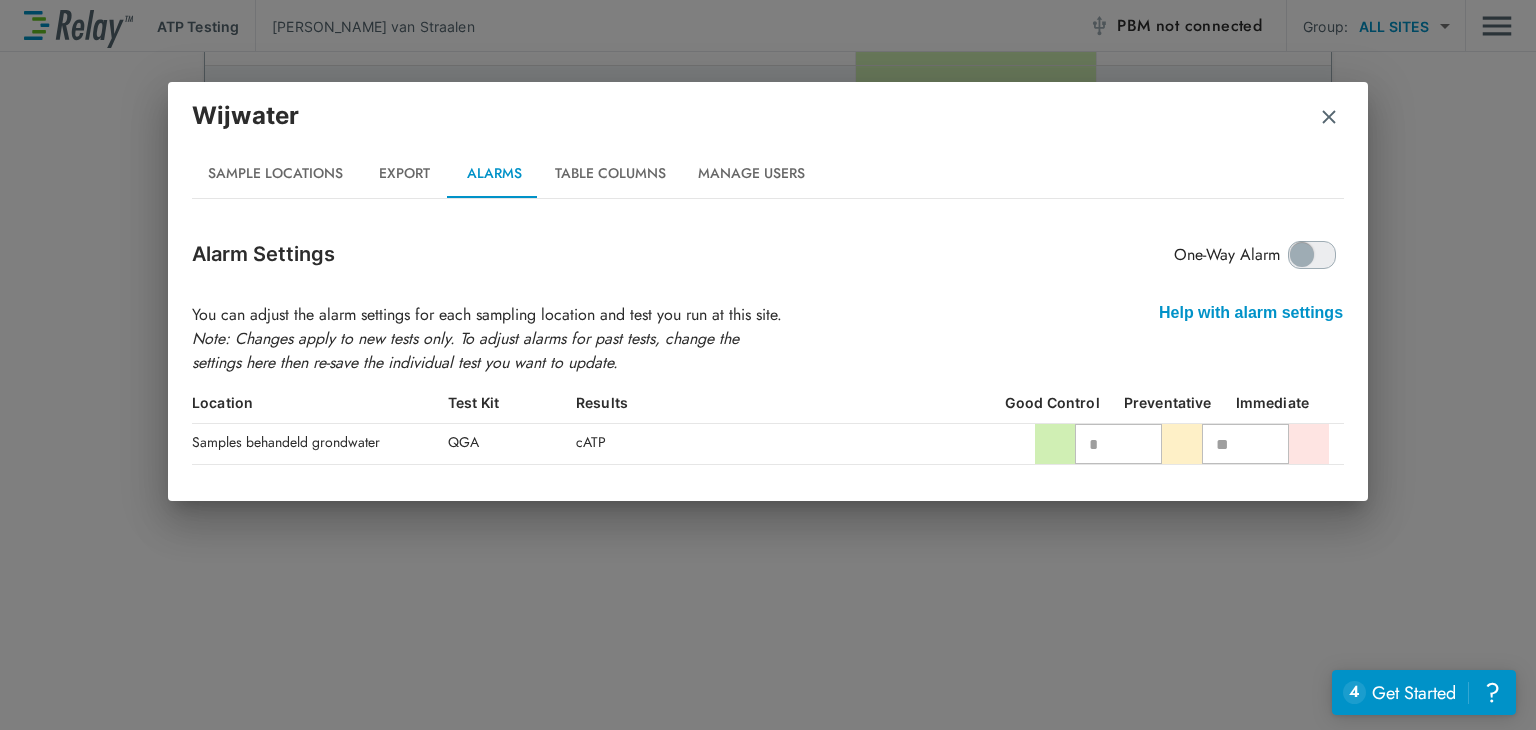 click on "Table Columns" at bounding box center (610, 174) 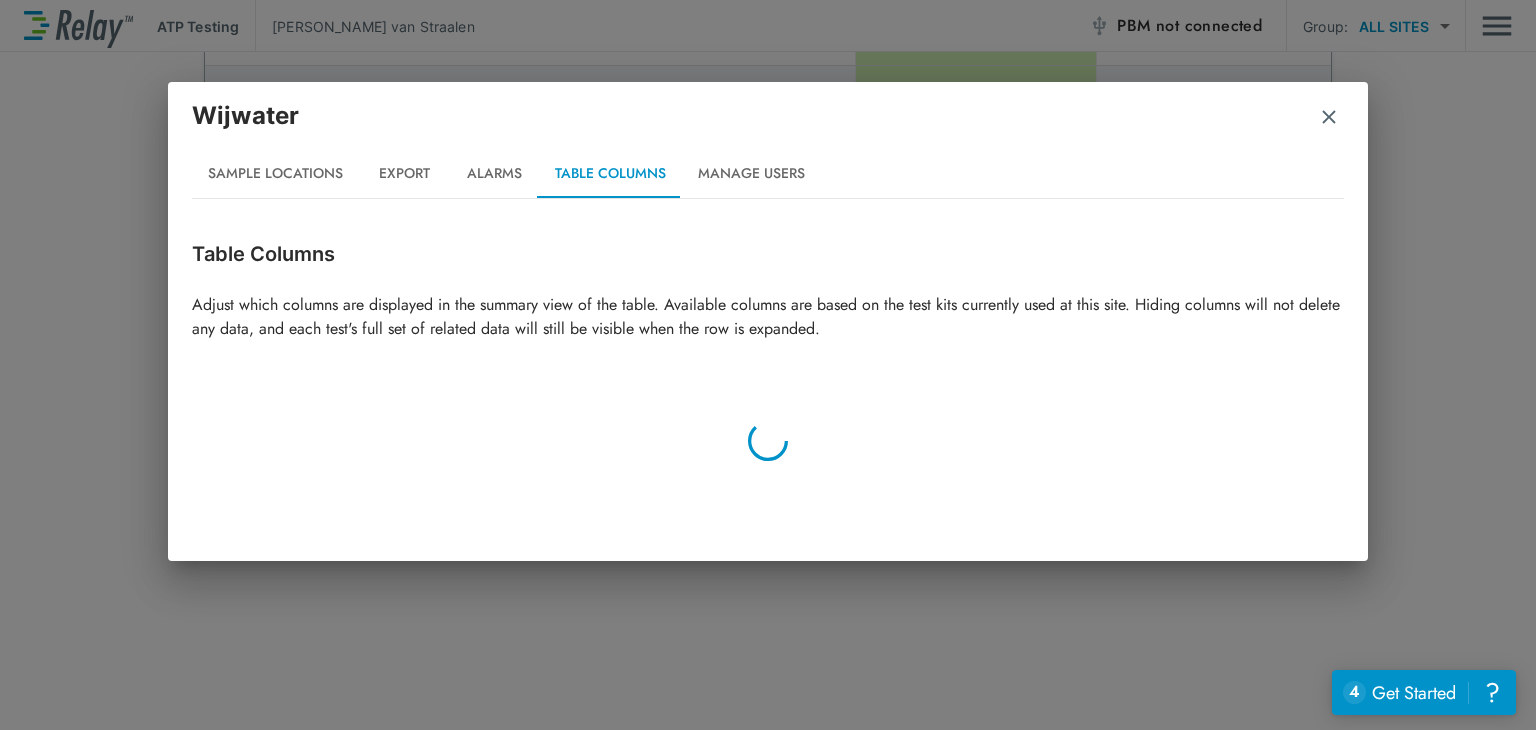 click on "Manage Users" at bounding box center (751, 174) 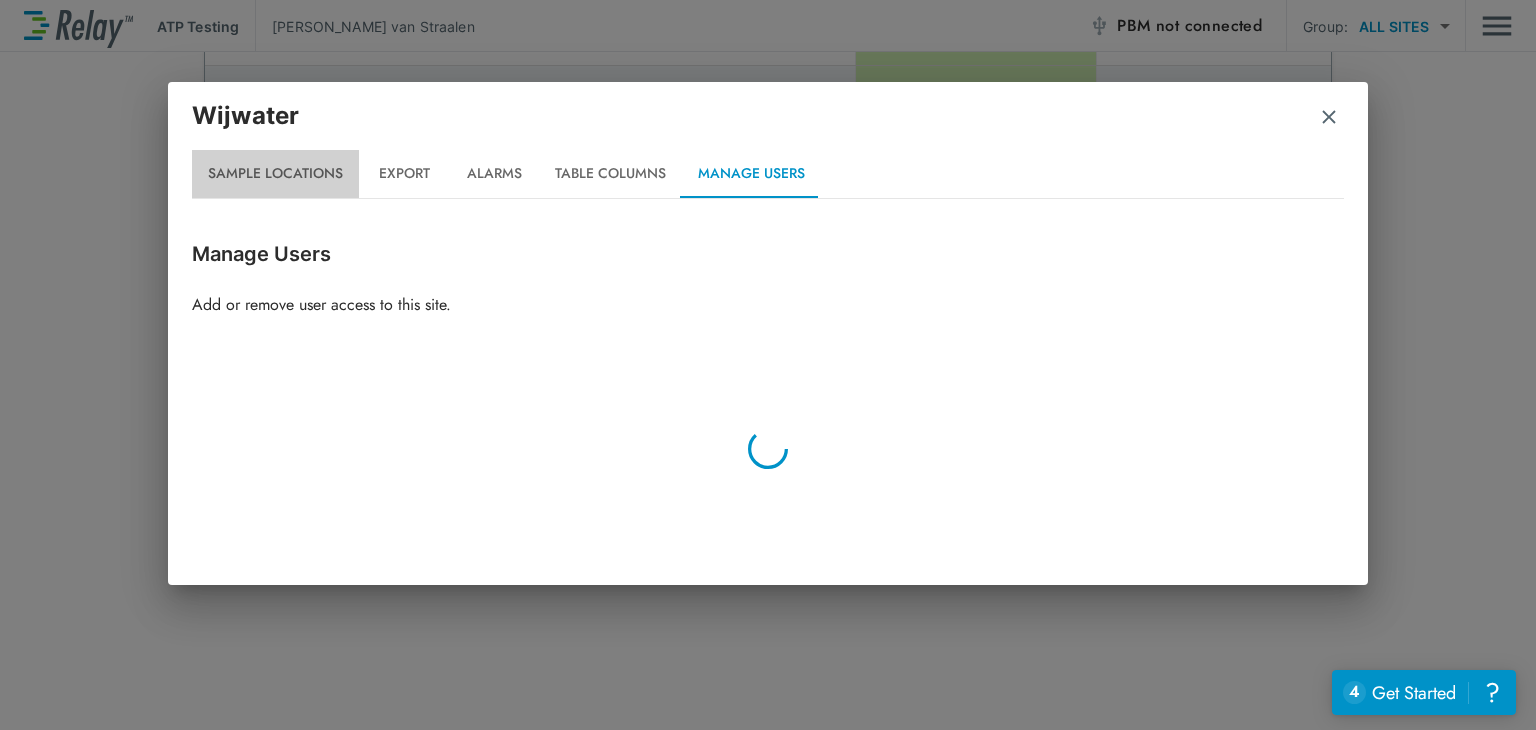 click on "Sample Locations" at bounding box center [275, 174] 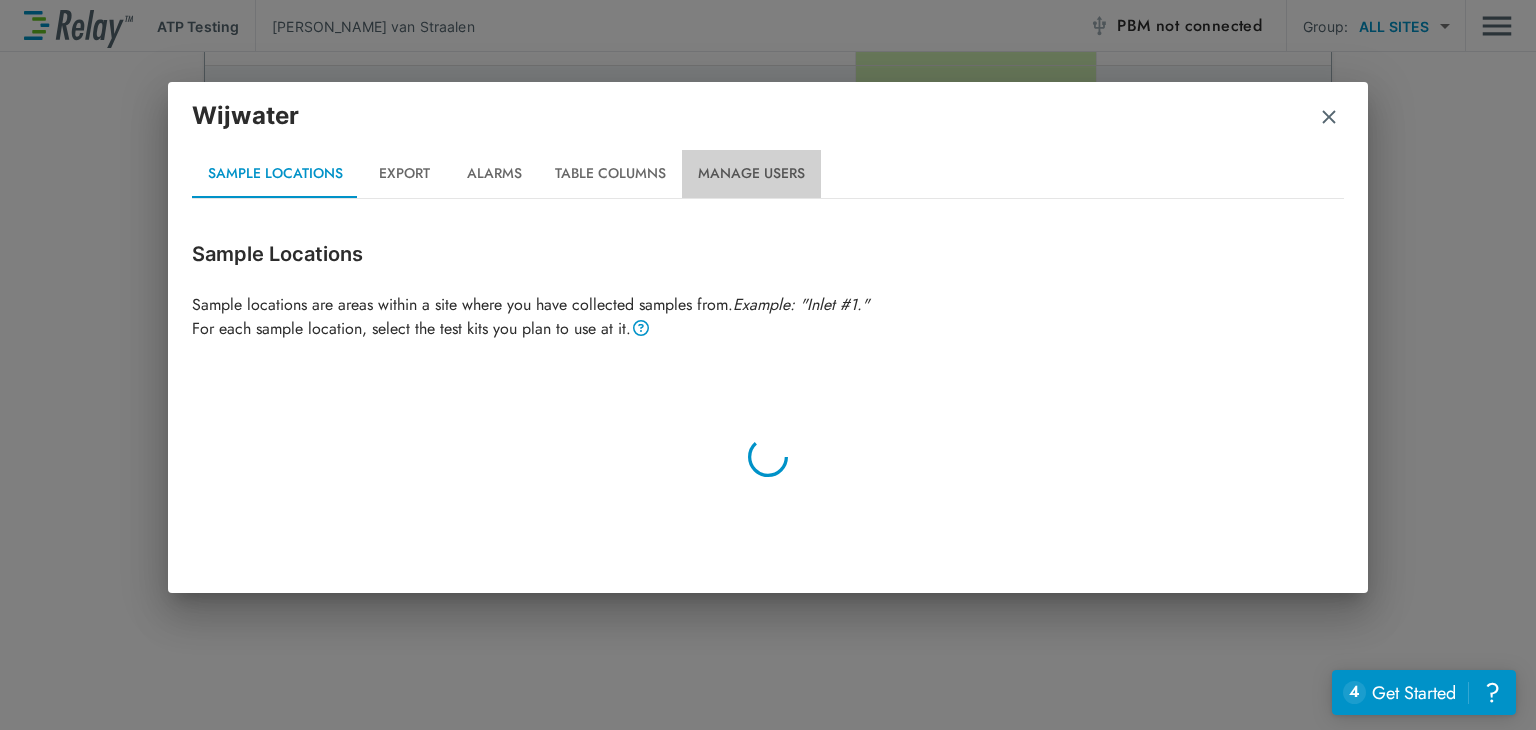 click on "Manage Users" at bounding box center [751, 174] 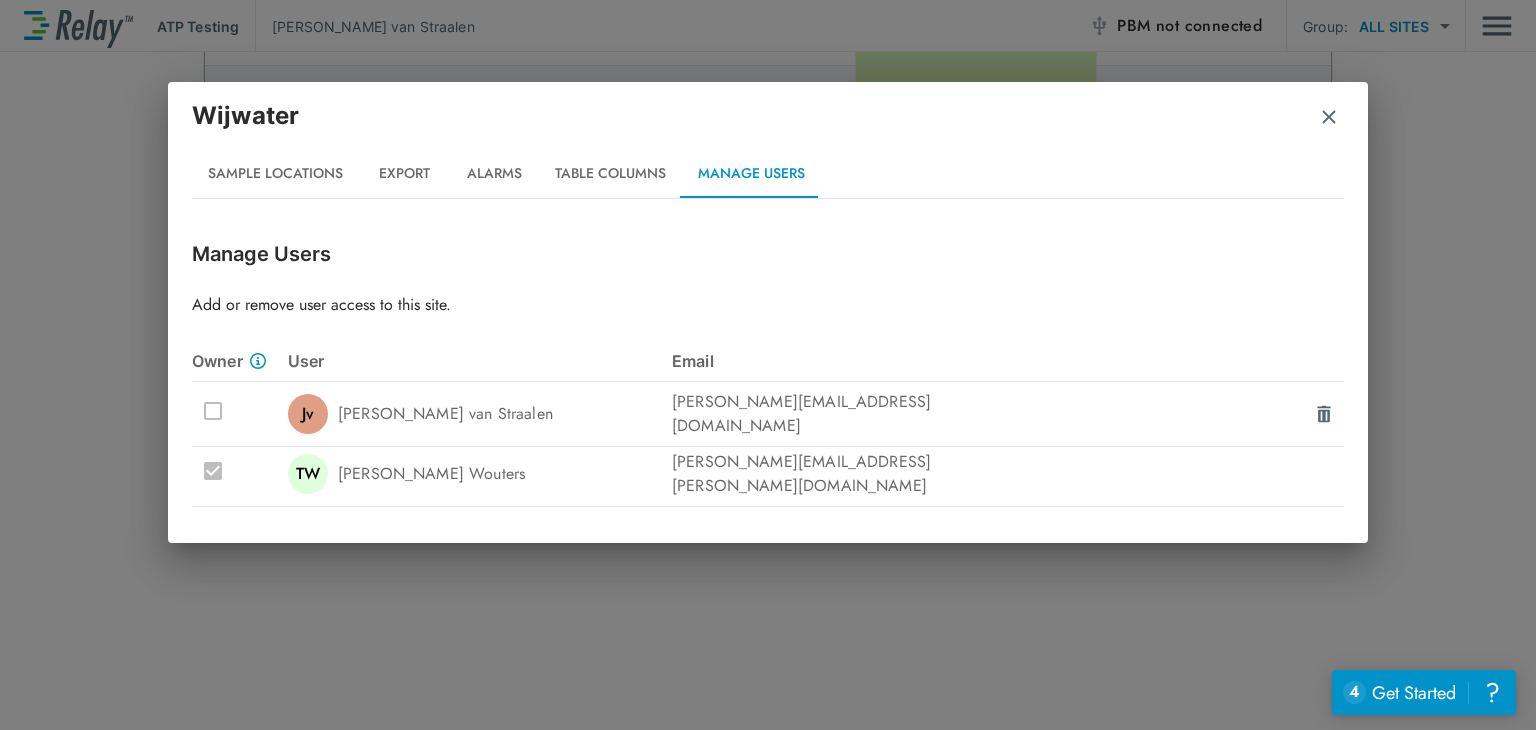 type 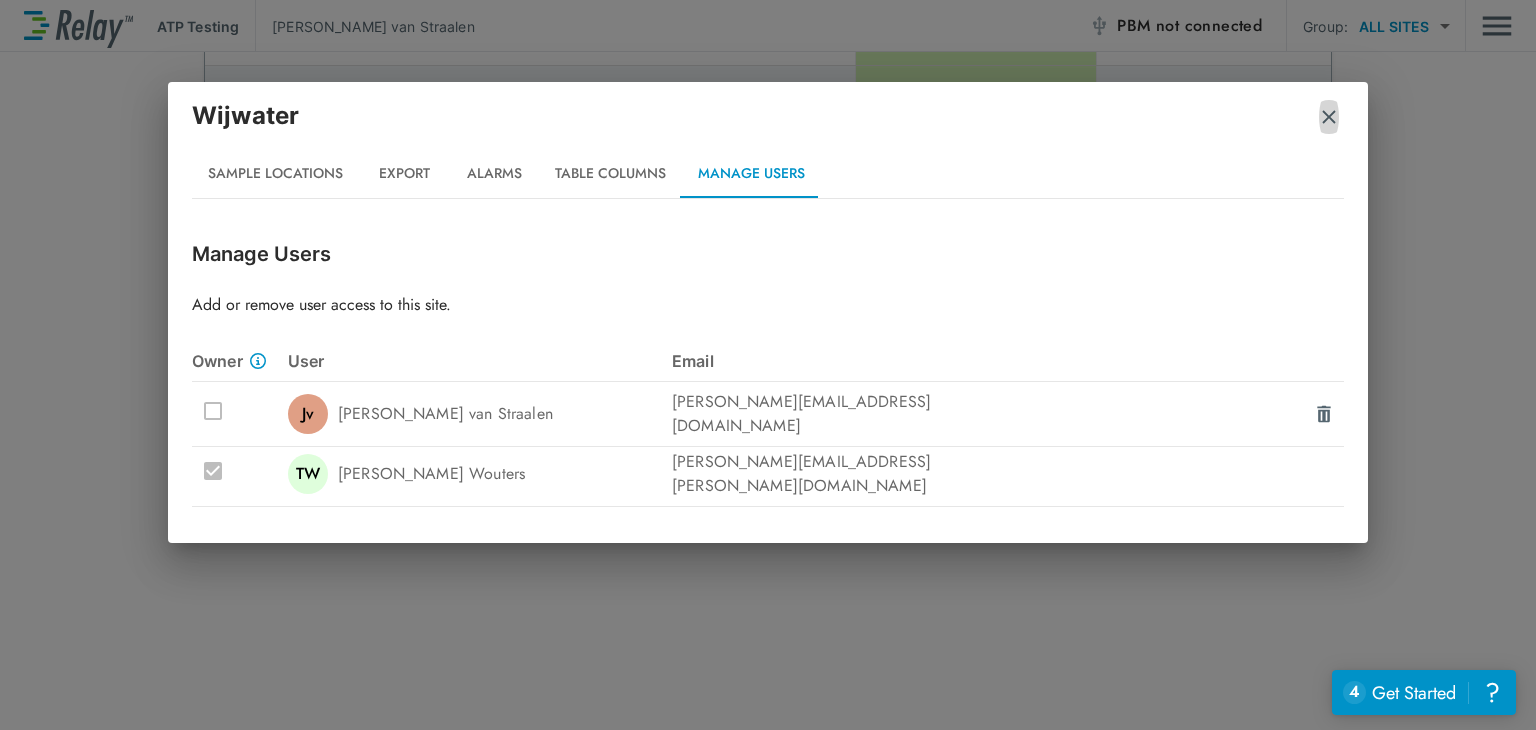 click at bounding box center (1329, 117) 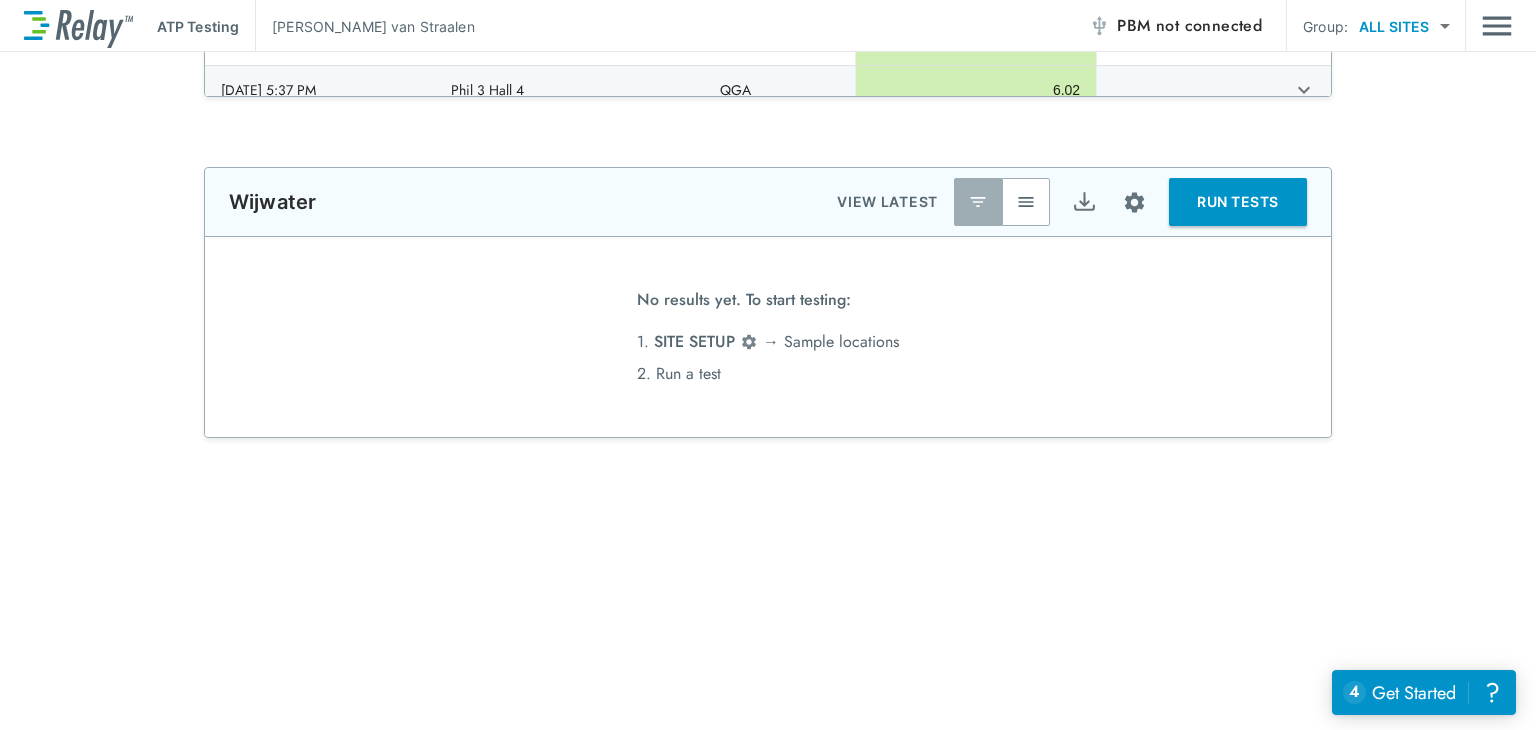 click on "[PERSON_NAME] VIEW LATEST RUN TESTS" at bounding box center (768, 202) 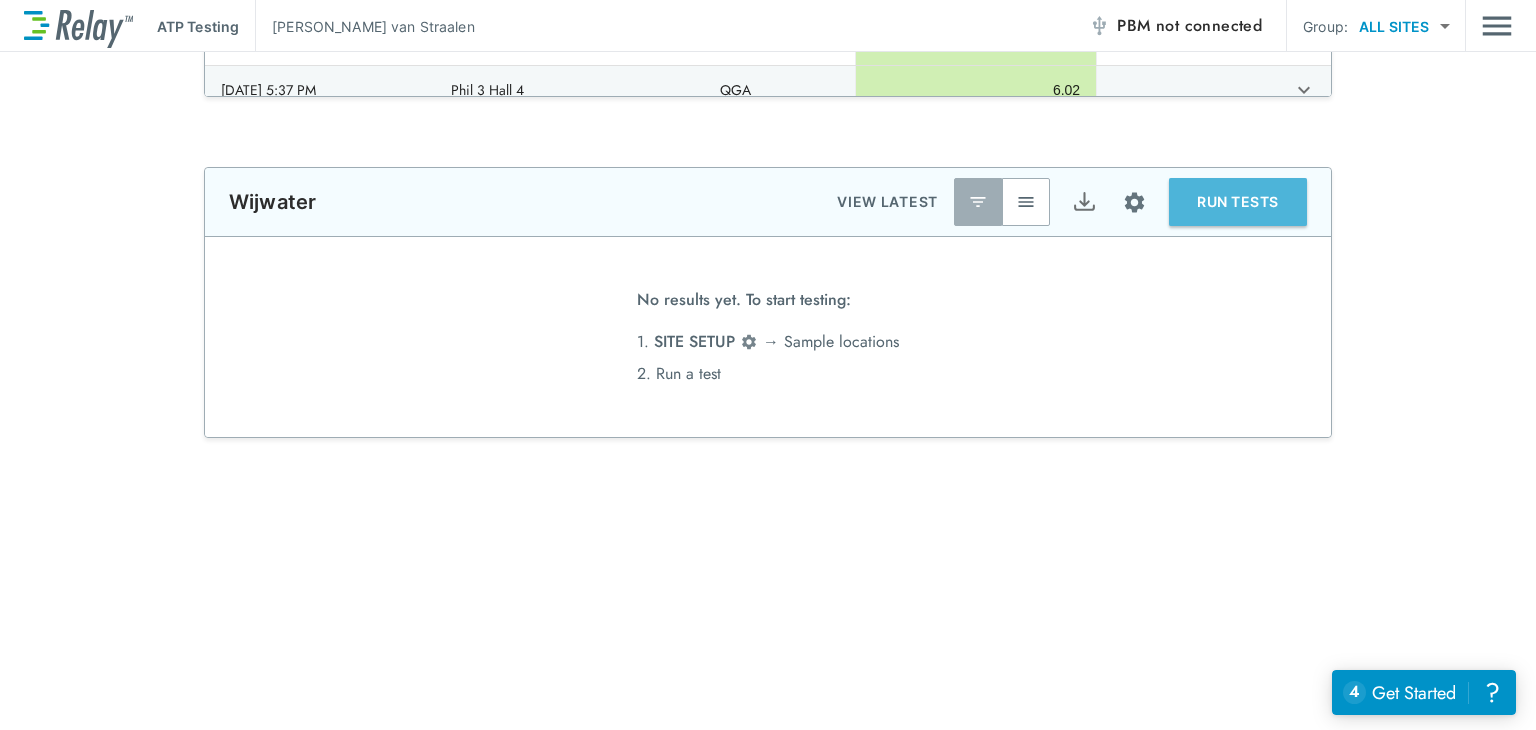 click on "RUN TESTS" at bounding box center (1238, 202) 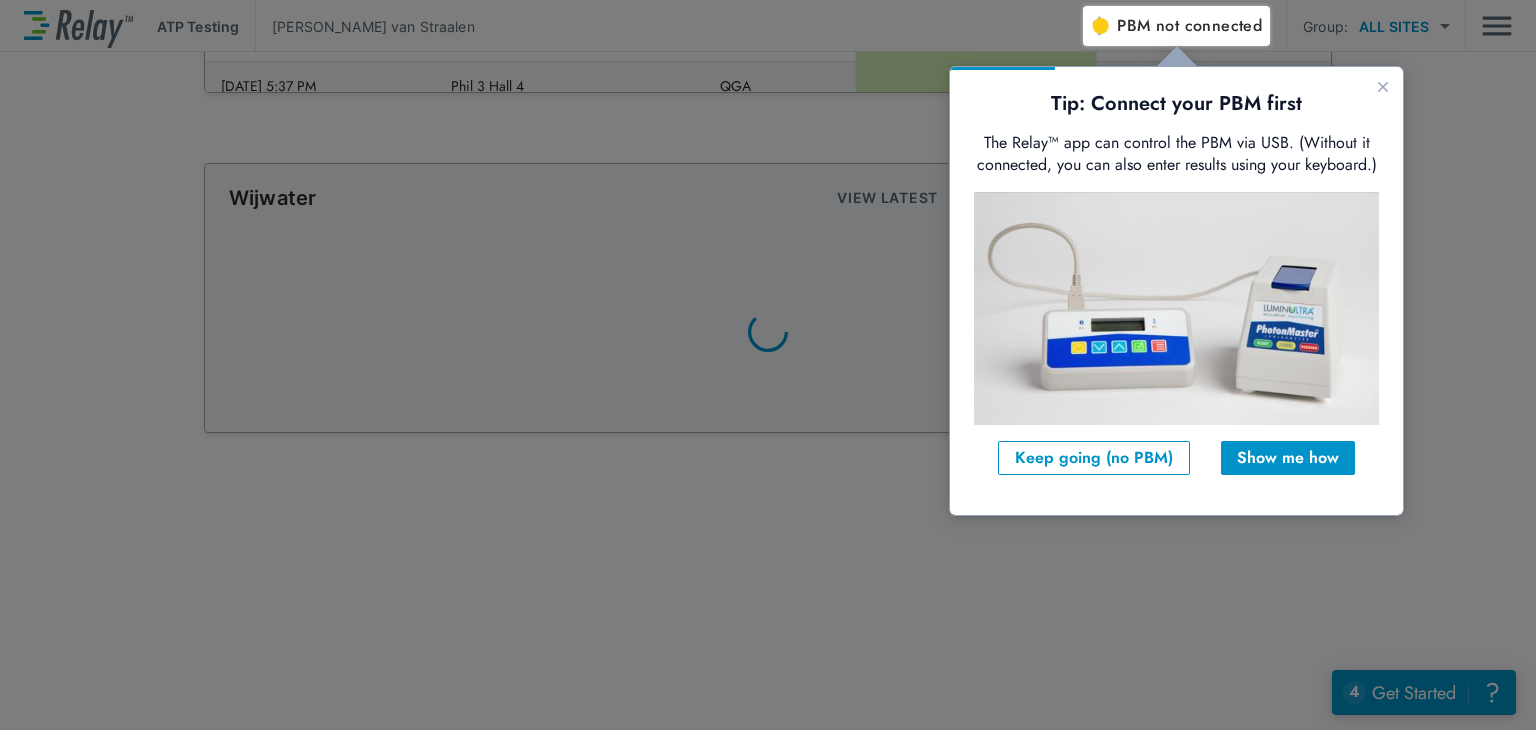 scroll, scrollTop: 0, scrollLeft: 0, axis: both 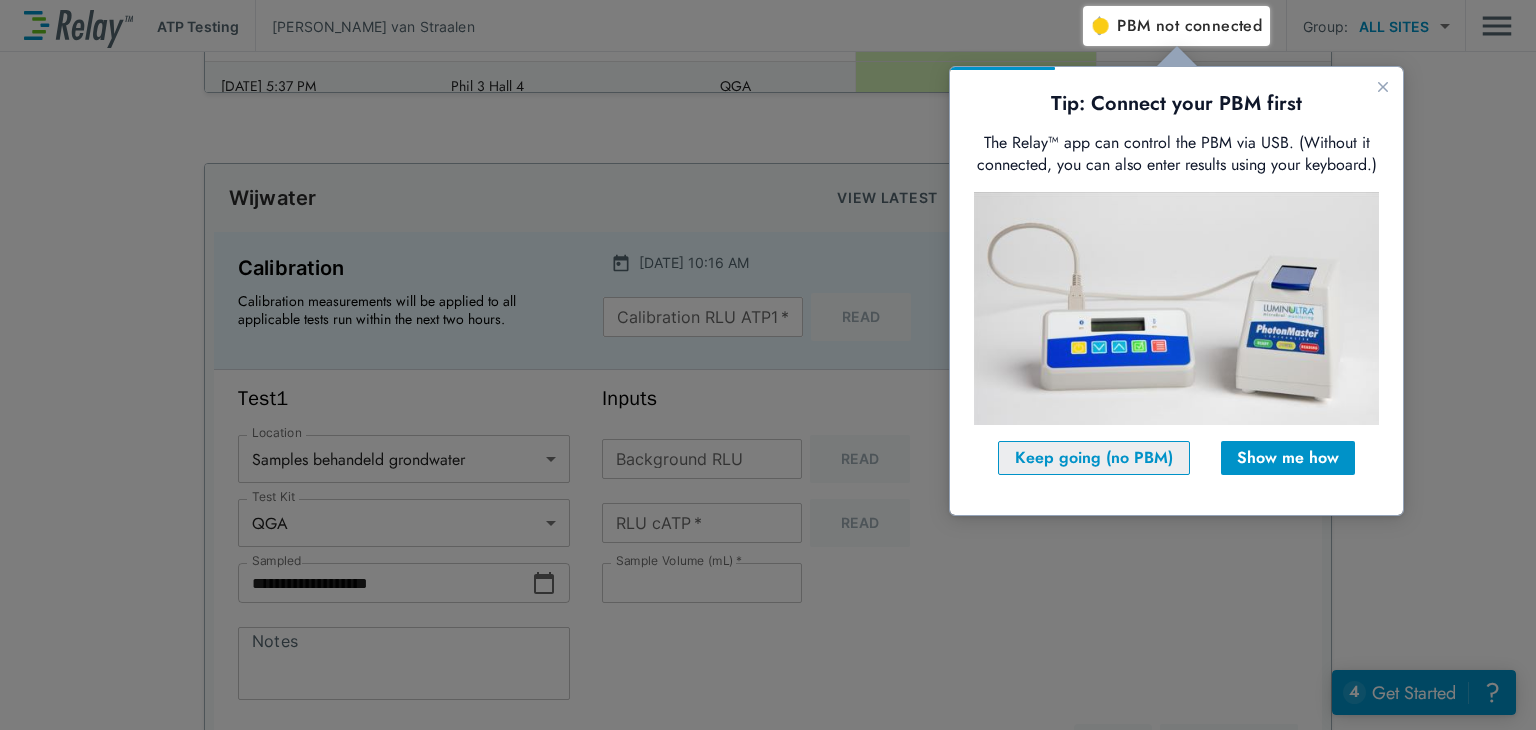 click on "Keep going (no PBM)" at bounding box center [1094, 458] 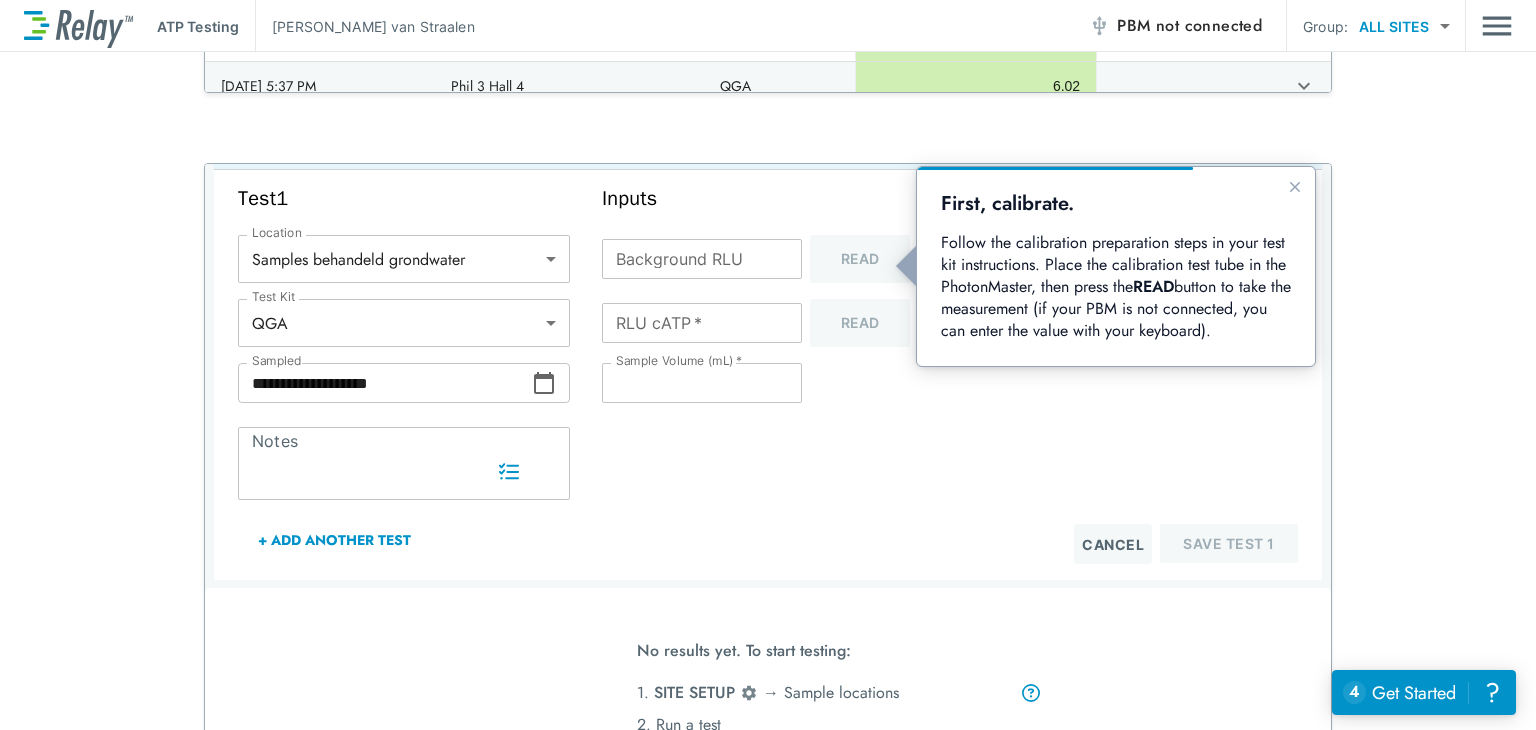 scroll, scrollTop: 0, scrollLeft: 0, axis: both 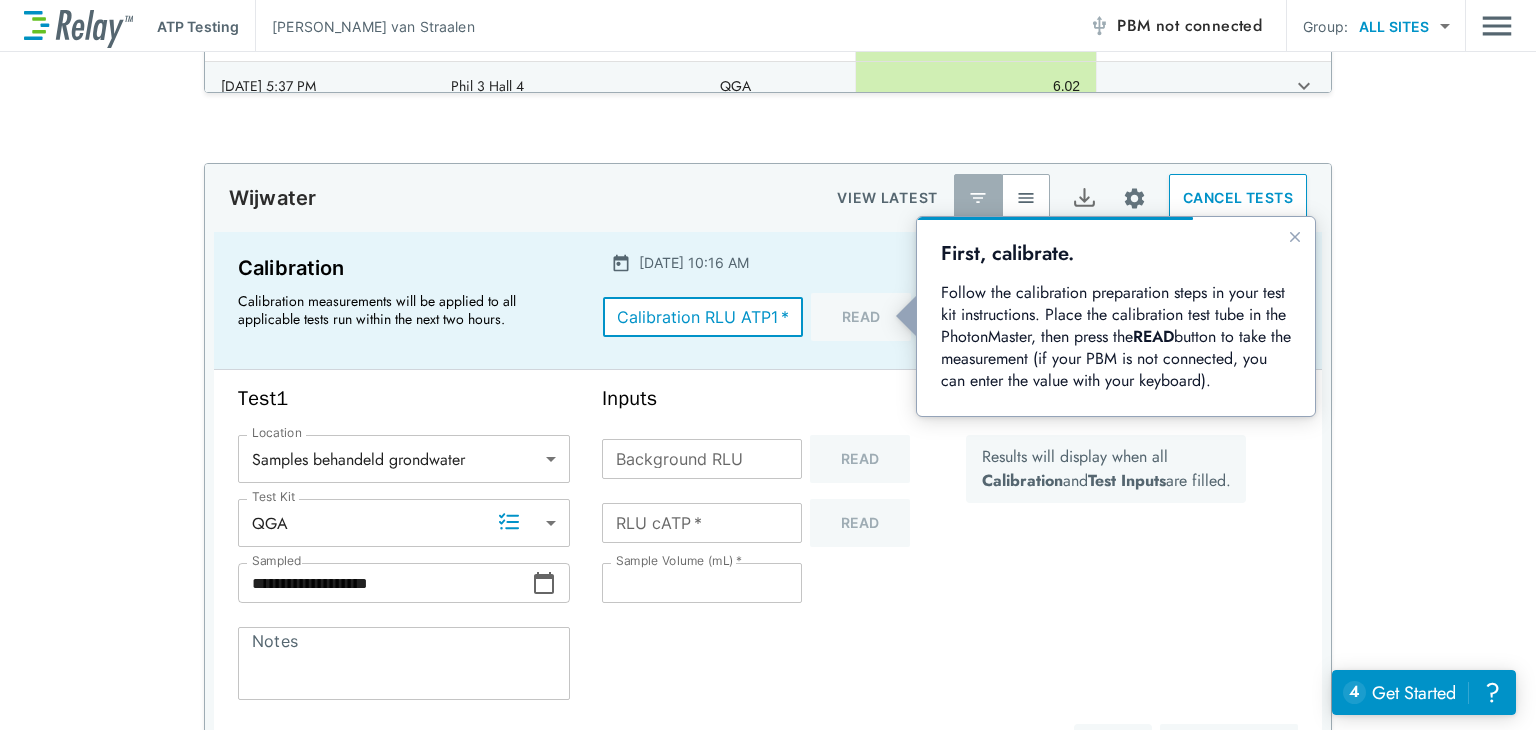 click on "Calibration RLU ATP1   *" at bounding box center (703, 317) 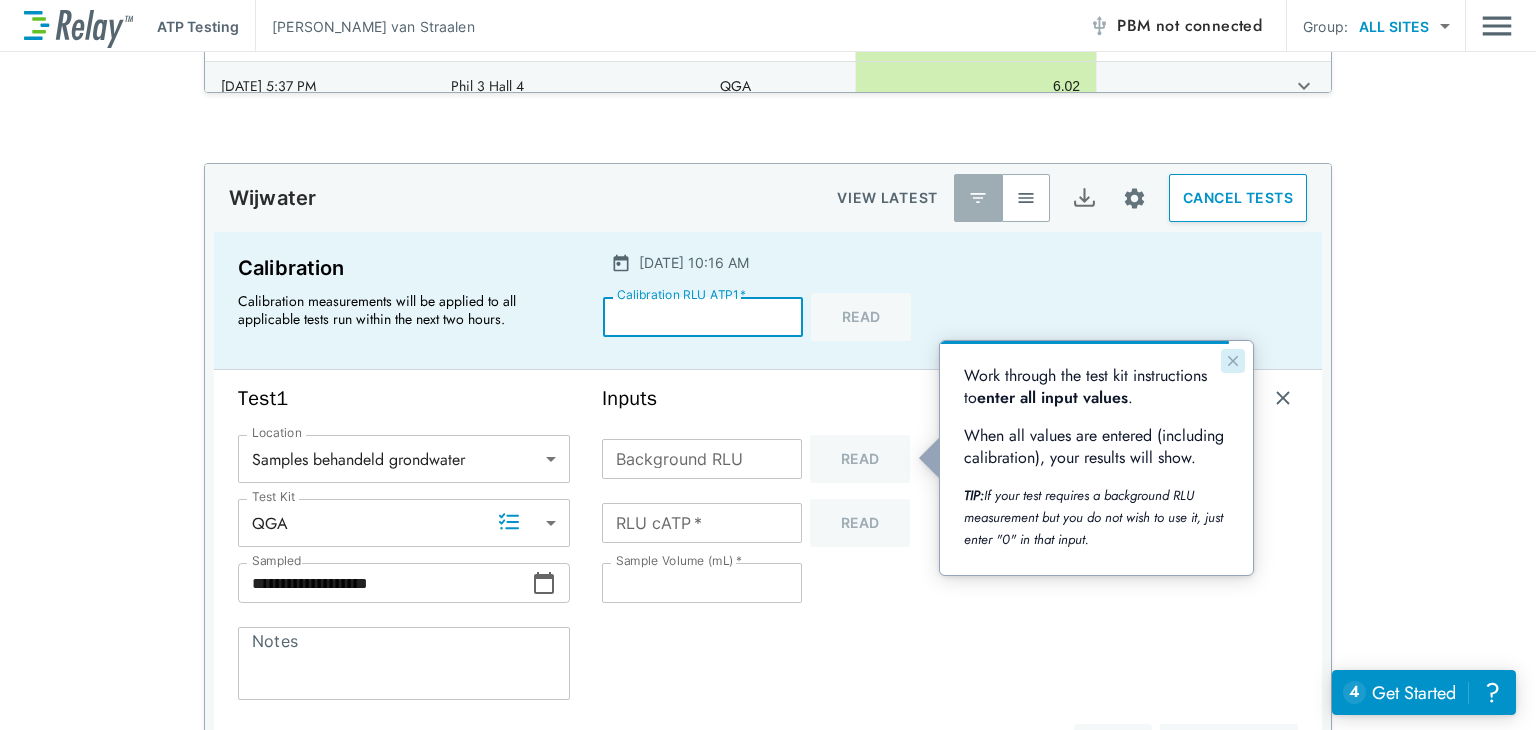 type on "*****" 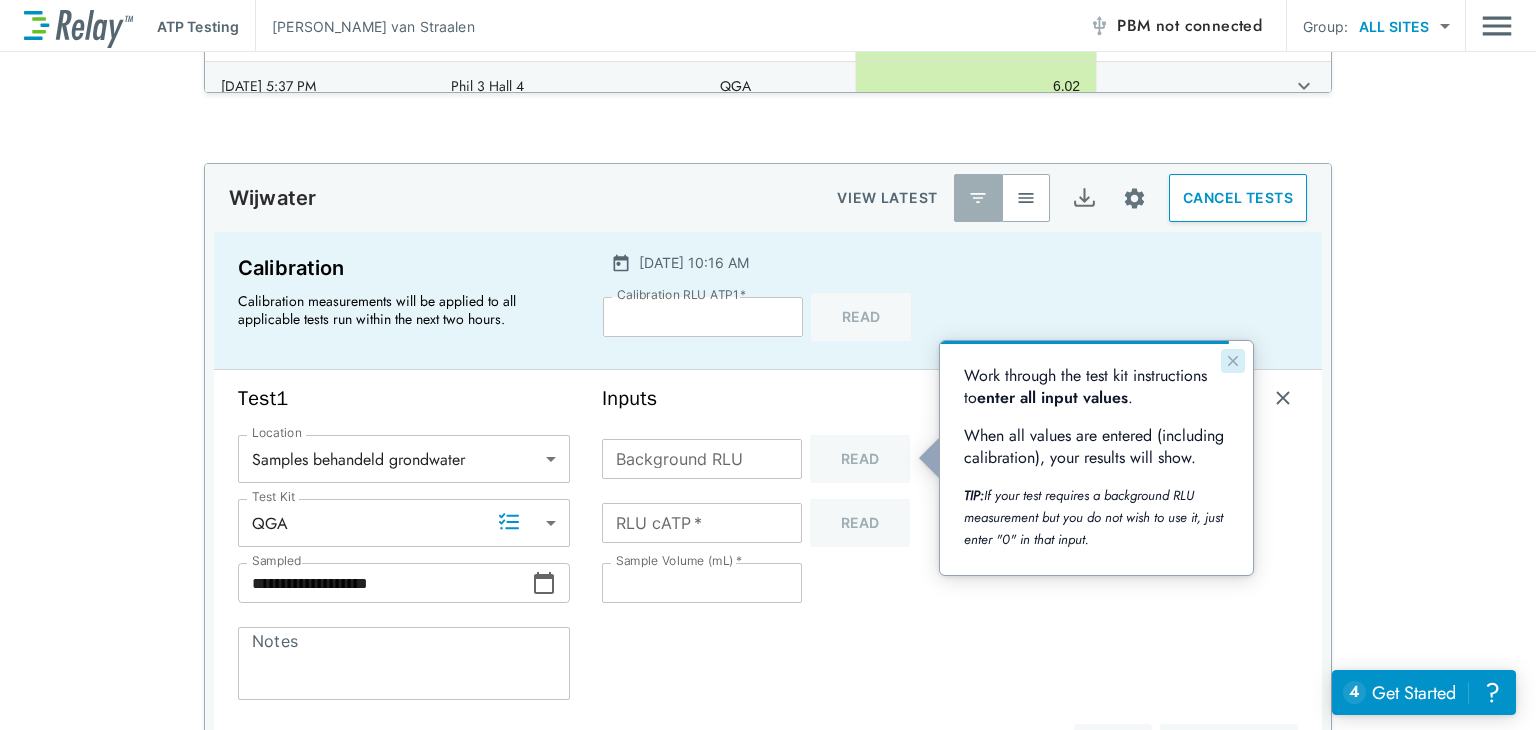 click 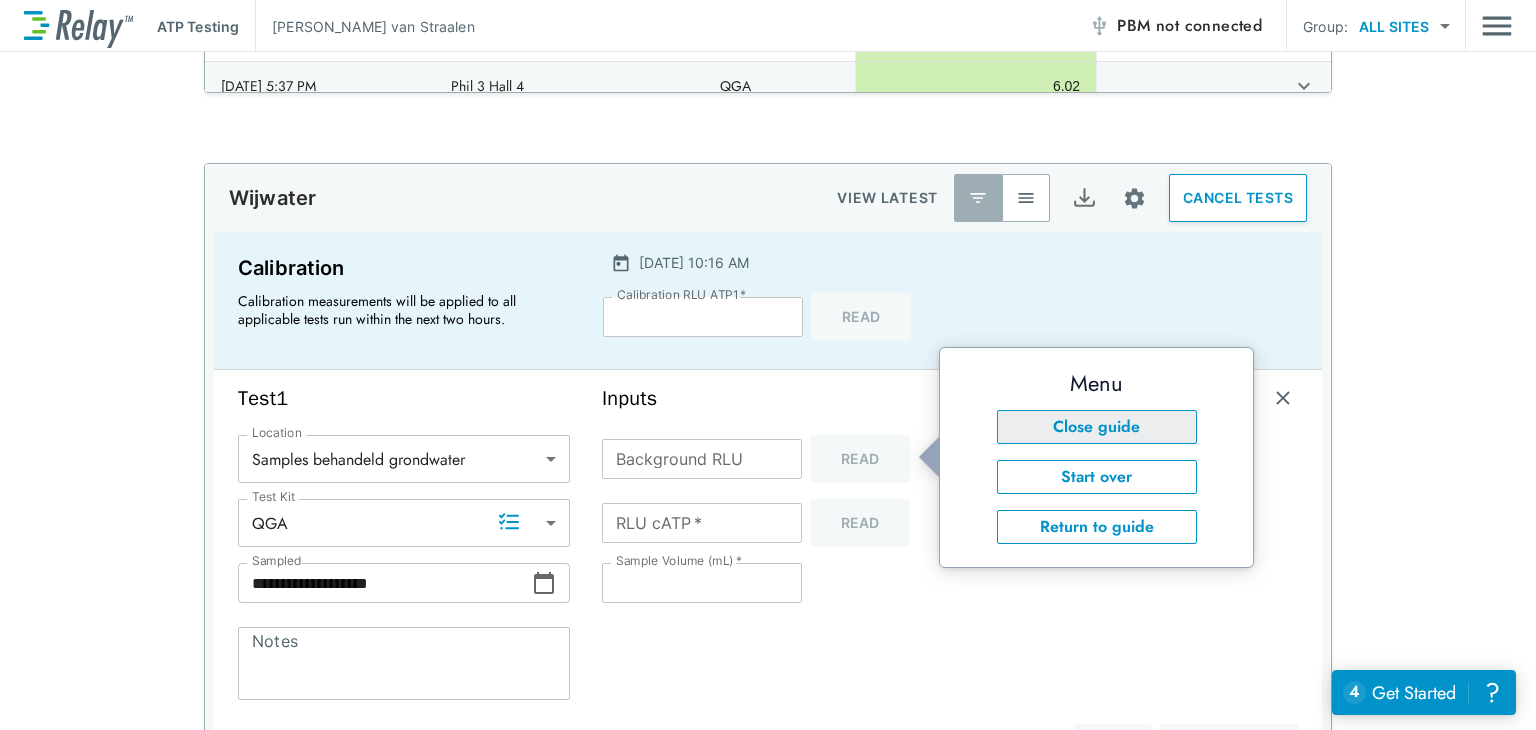 click on "Close guide" at bounding box center [1097, 427] 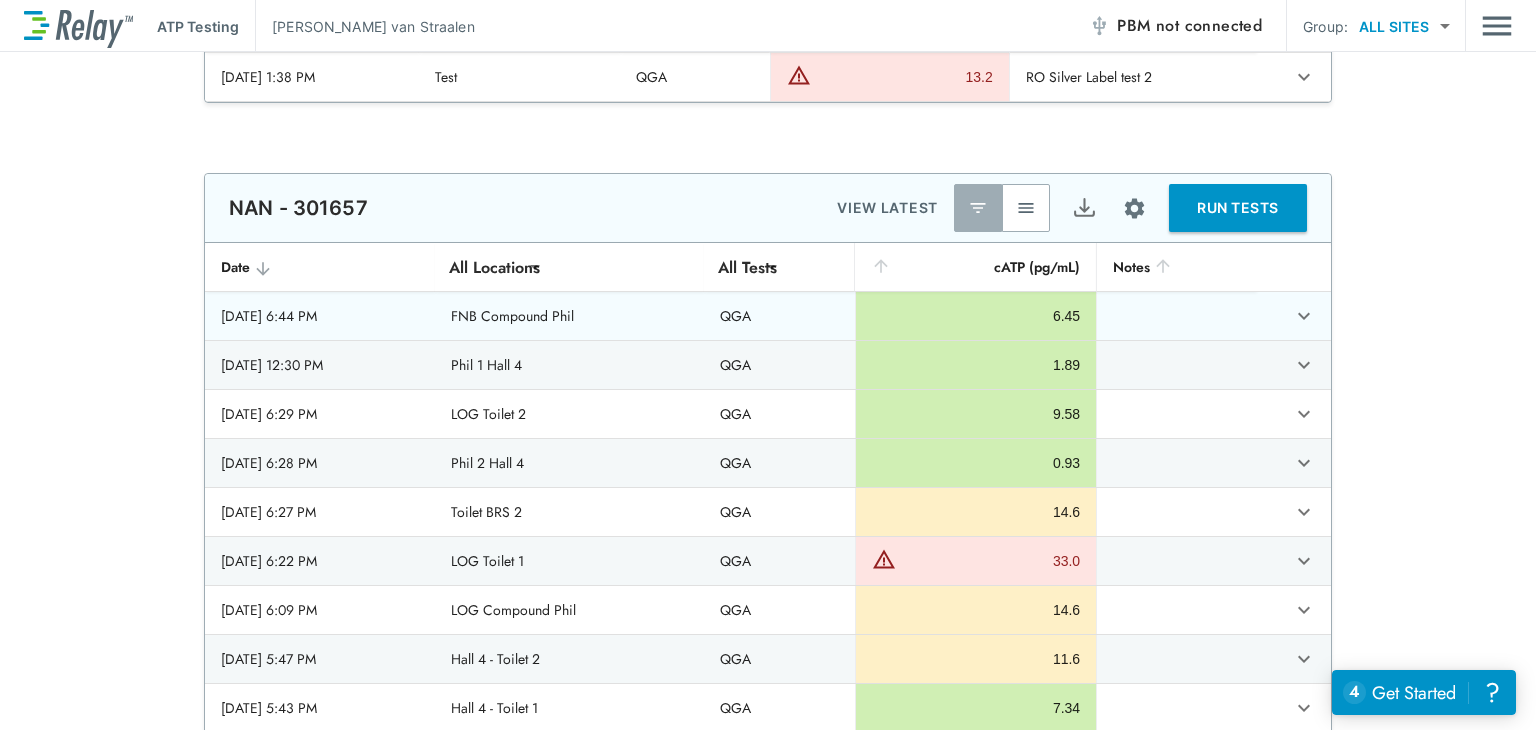 type on "****" 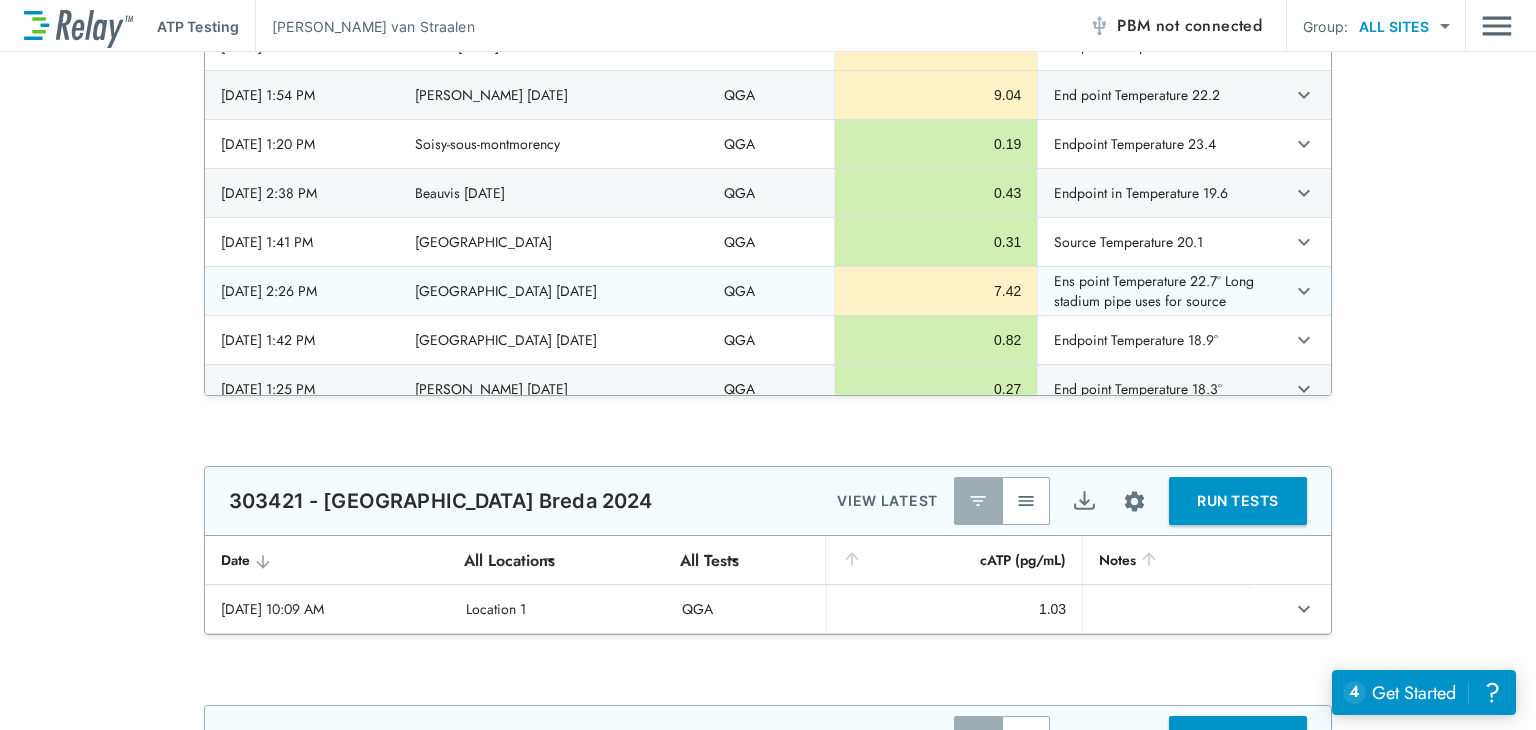 type on "**********" 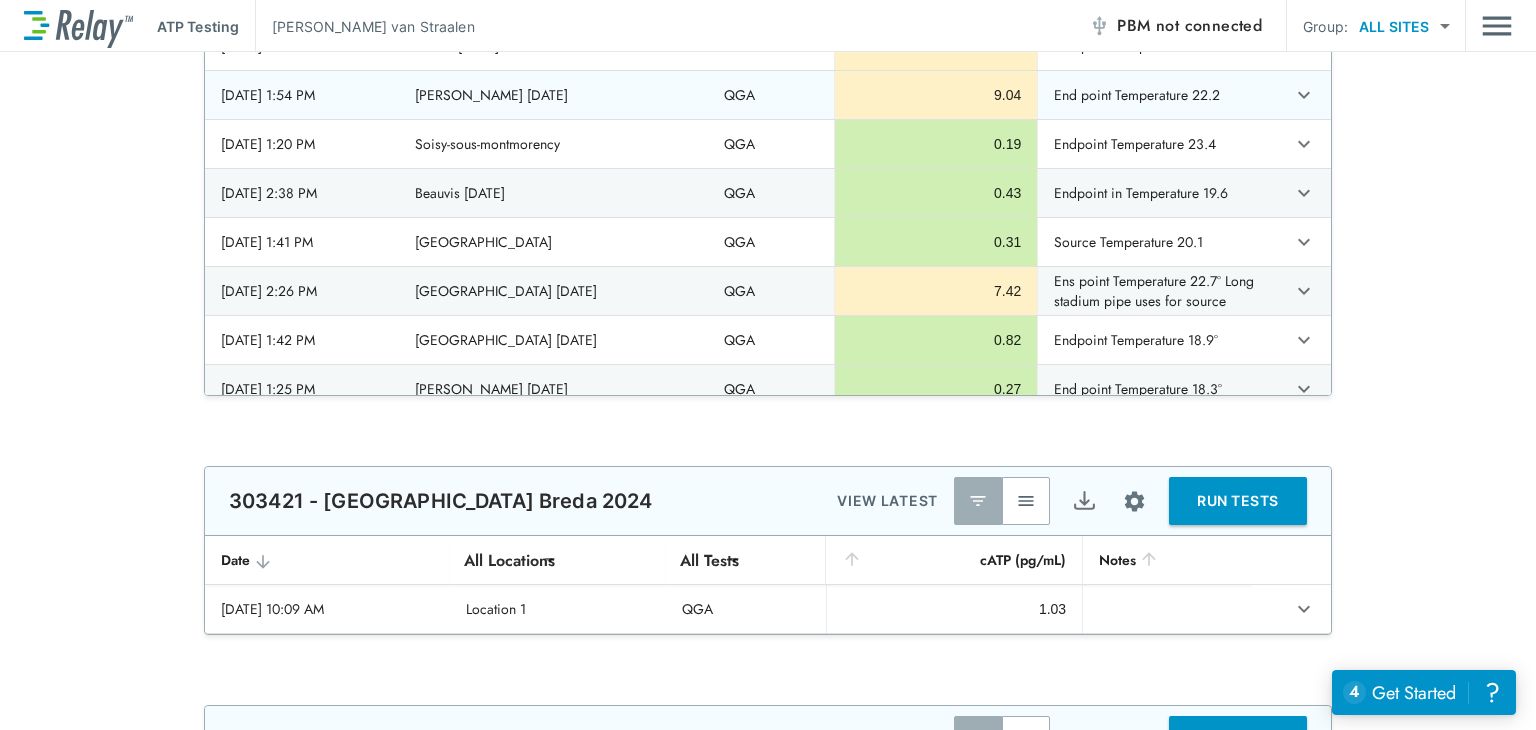 scroll, scrollTop: 104, scrollLeft: 0, axis: vertical 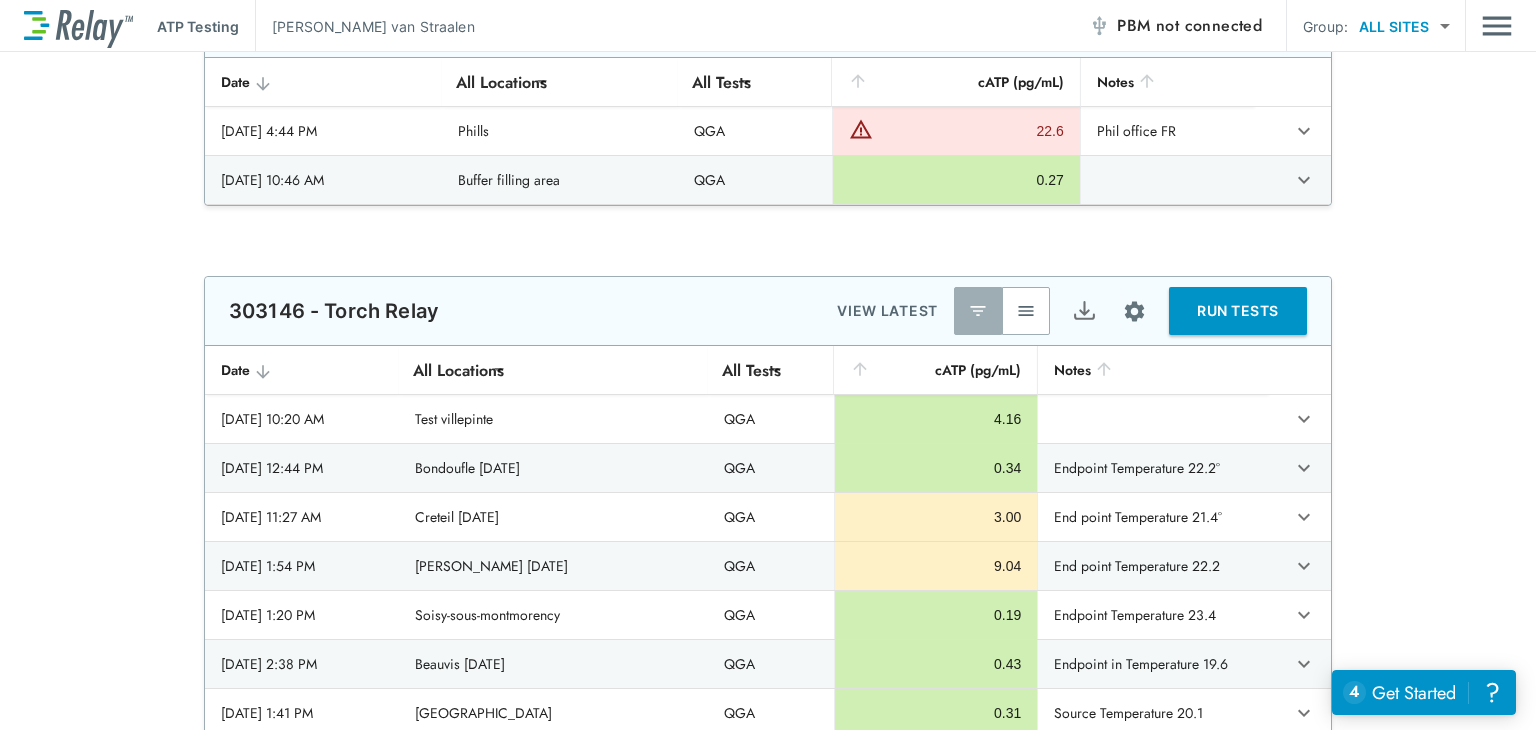 type on "*****" 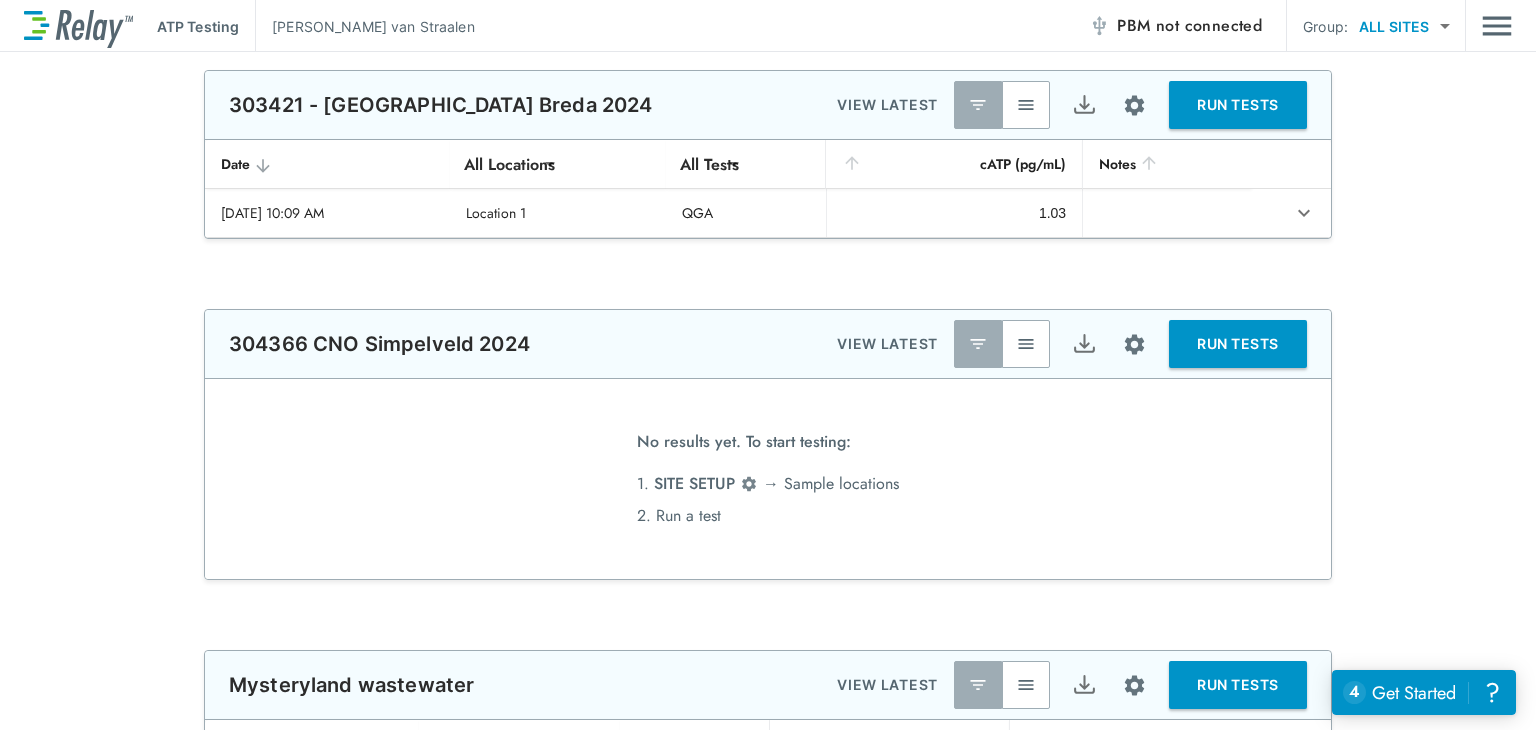type on "**********" 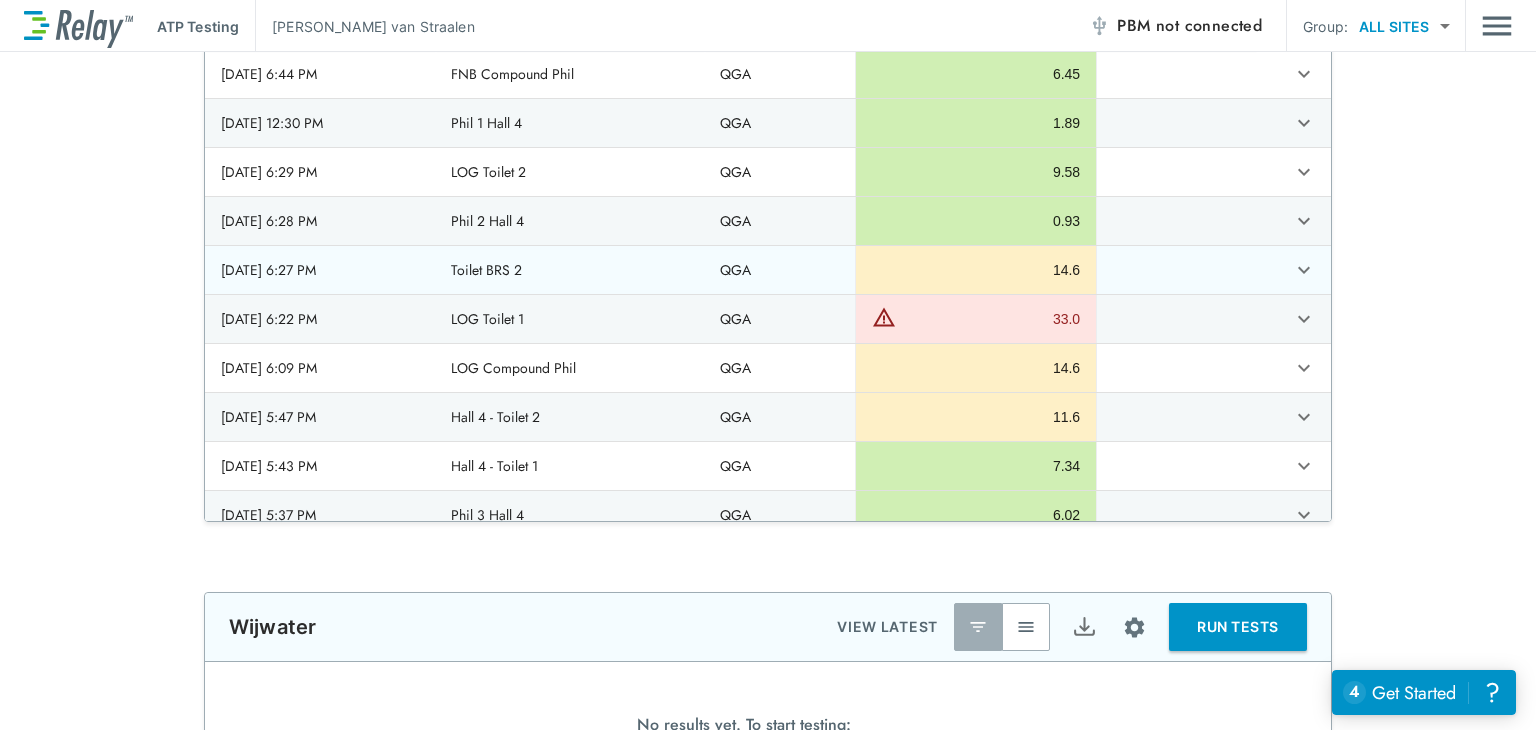 type on "**********" 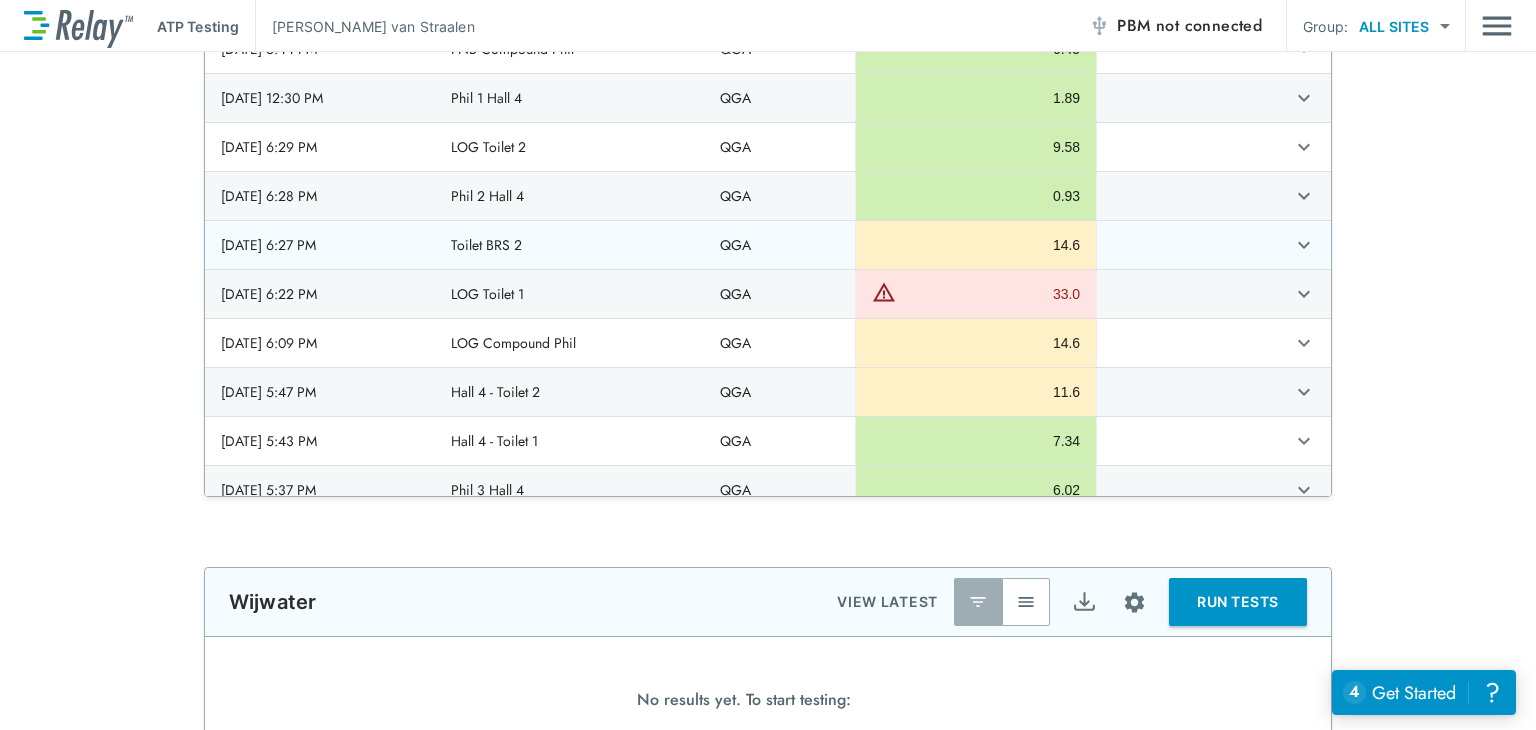 type on "***" 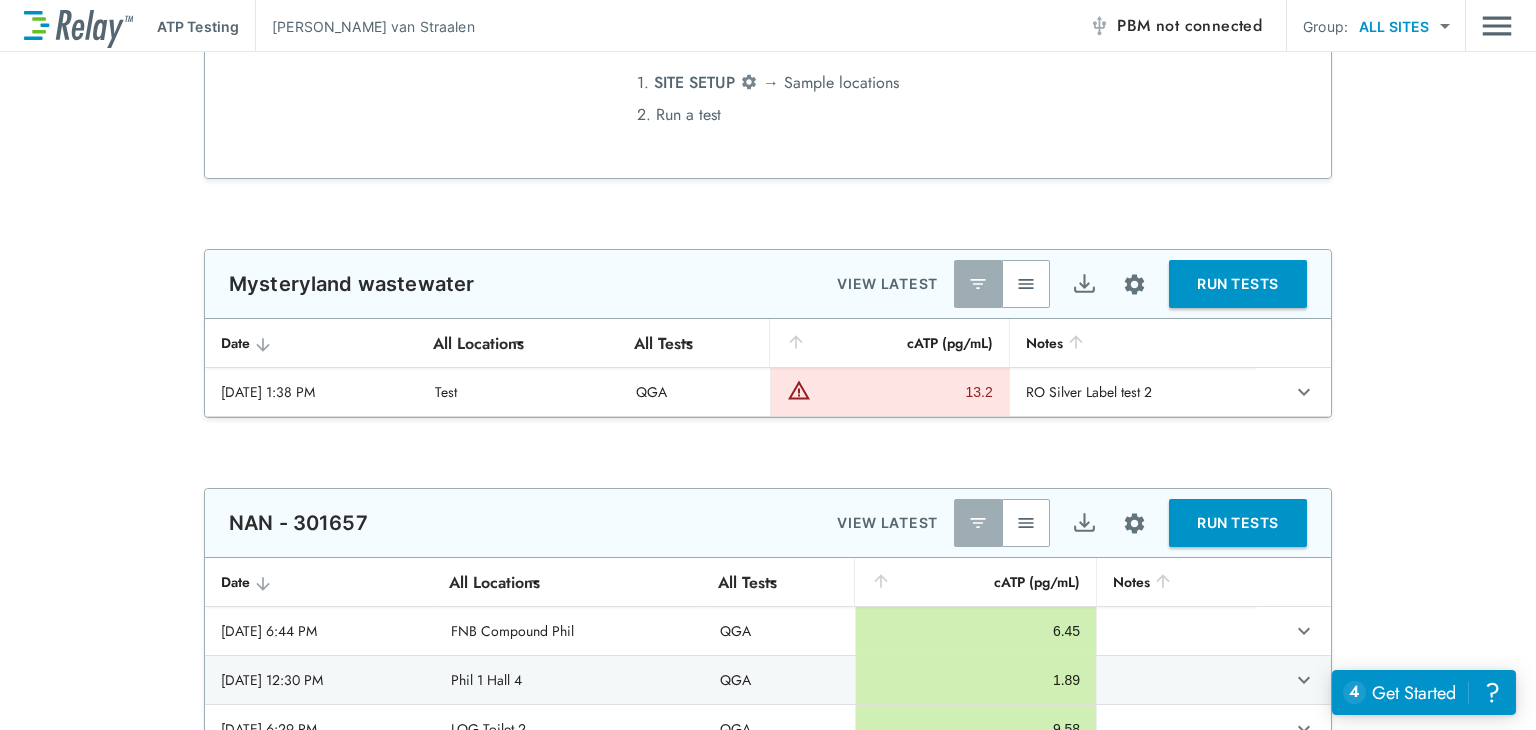 scroll, scrollTop: 1100, scrollLeft: 0, axis: vertical 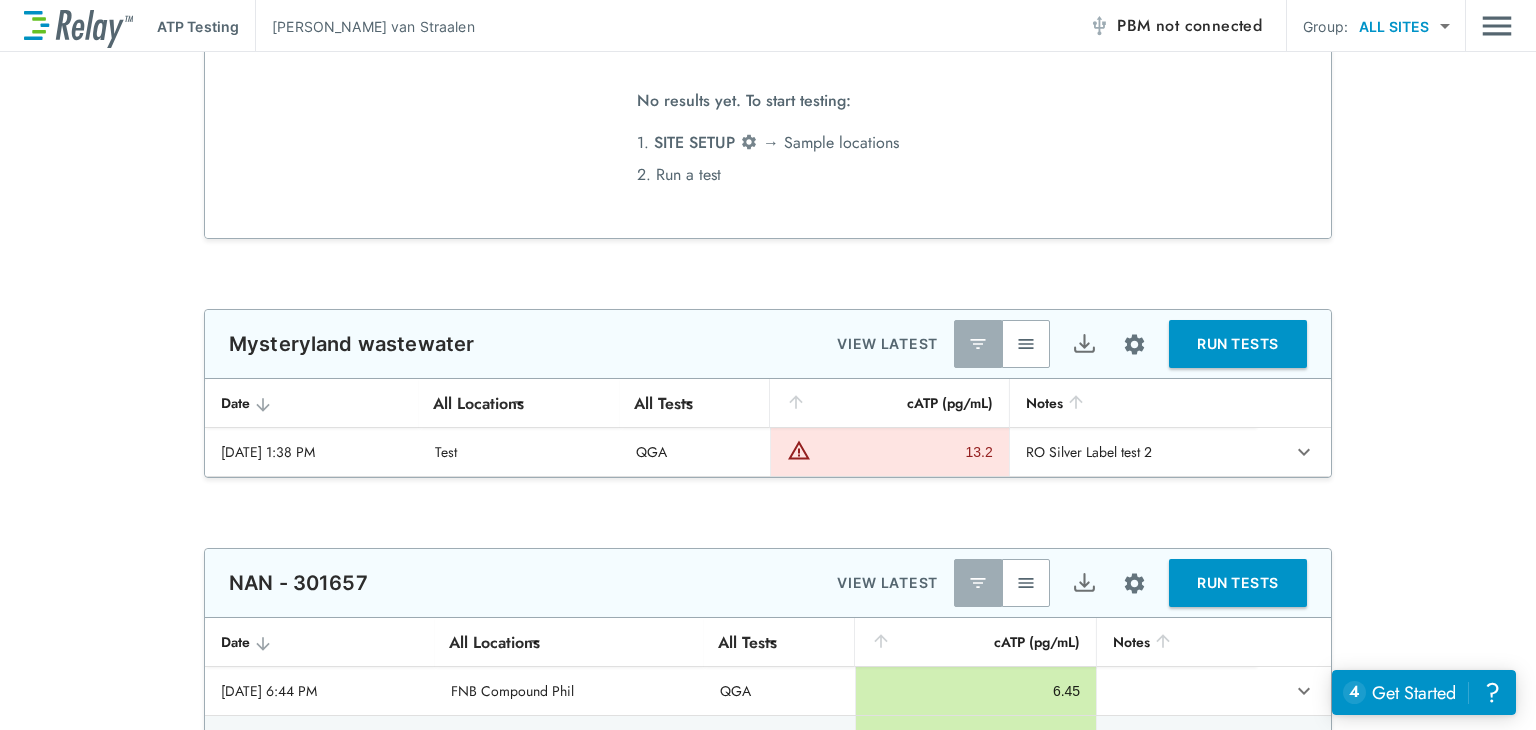 type on "****" 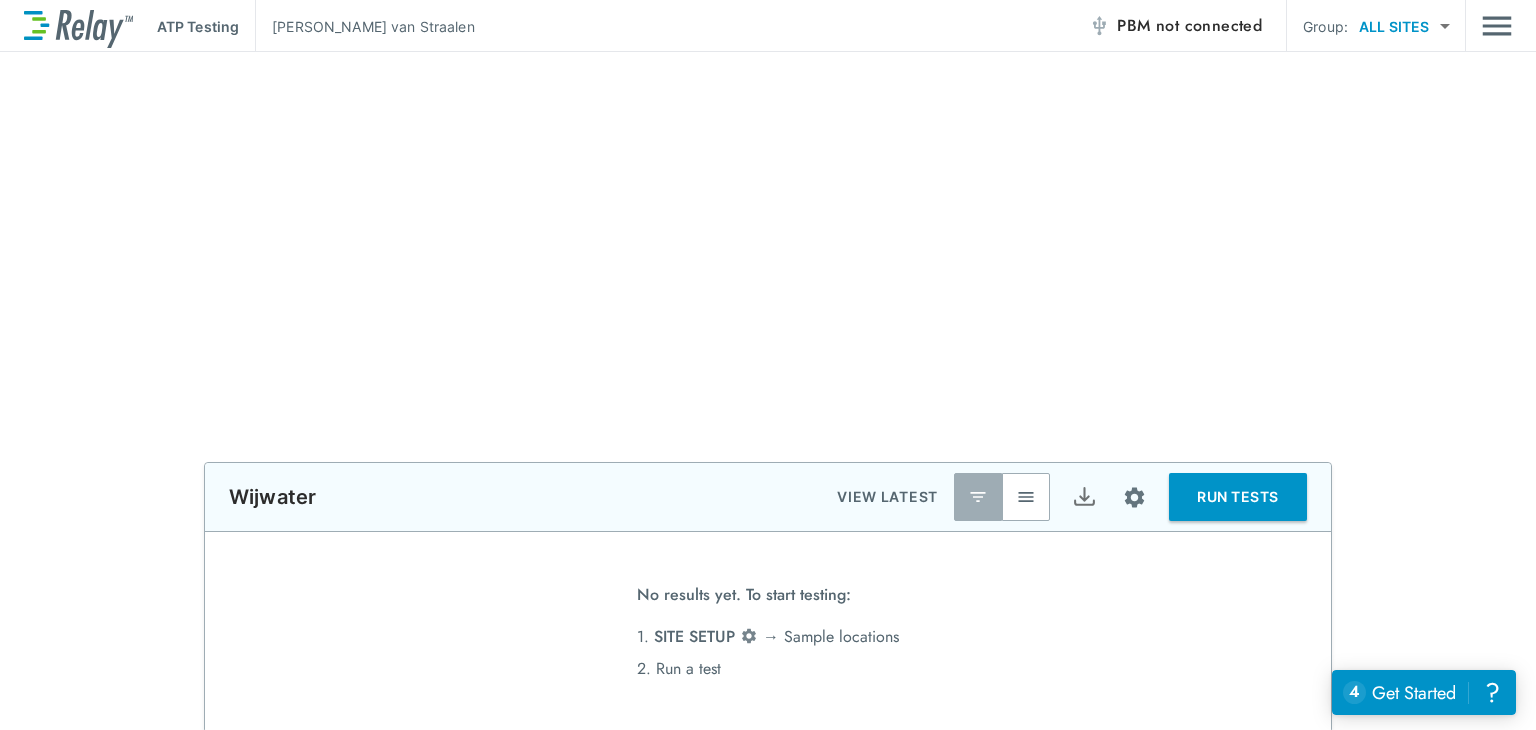 type on "**********" 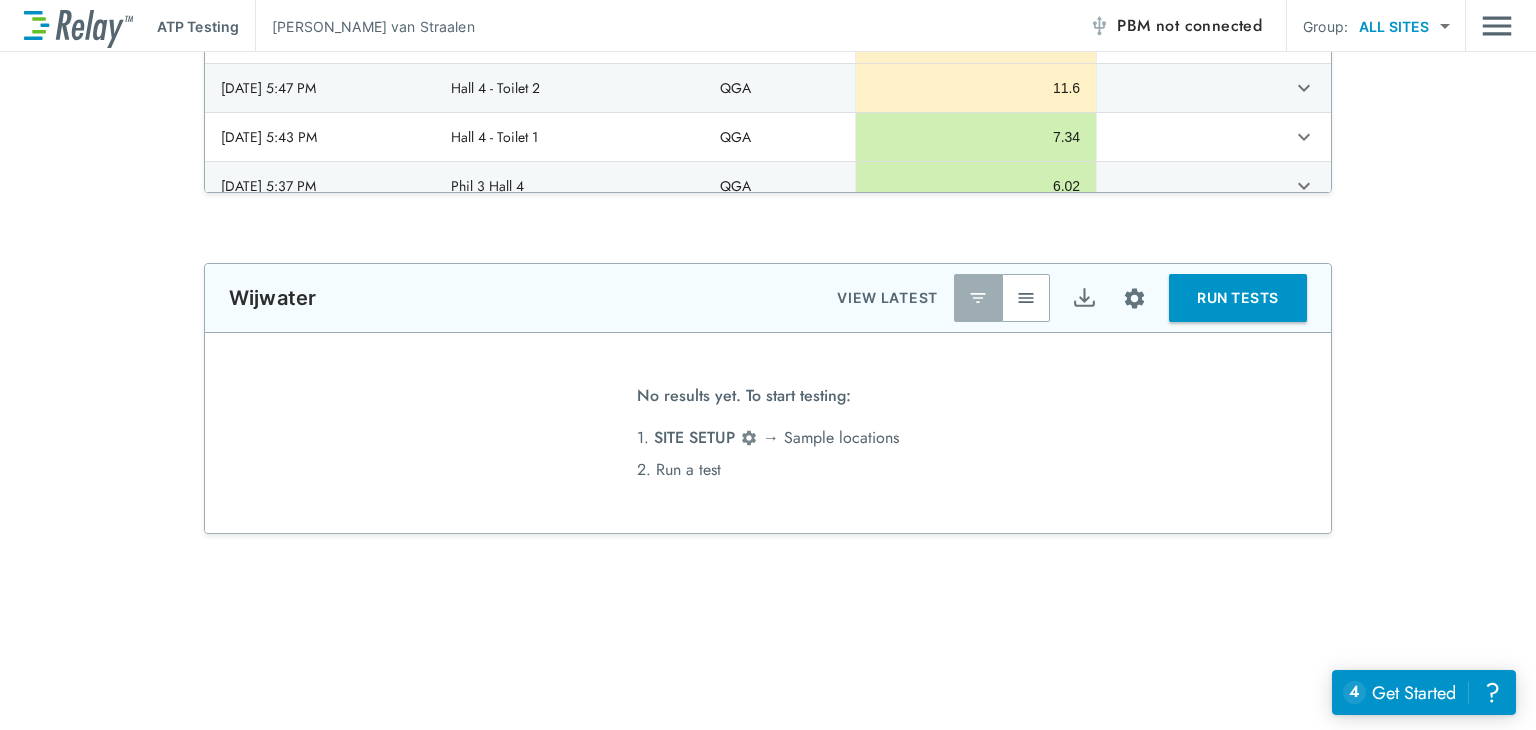 scroll, scrollTop: 1900, scrollLeft: 0, axis: vertical 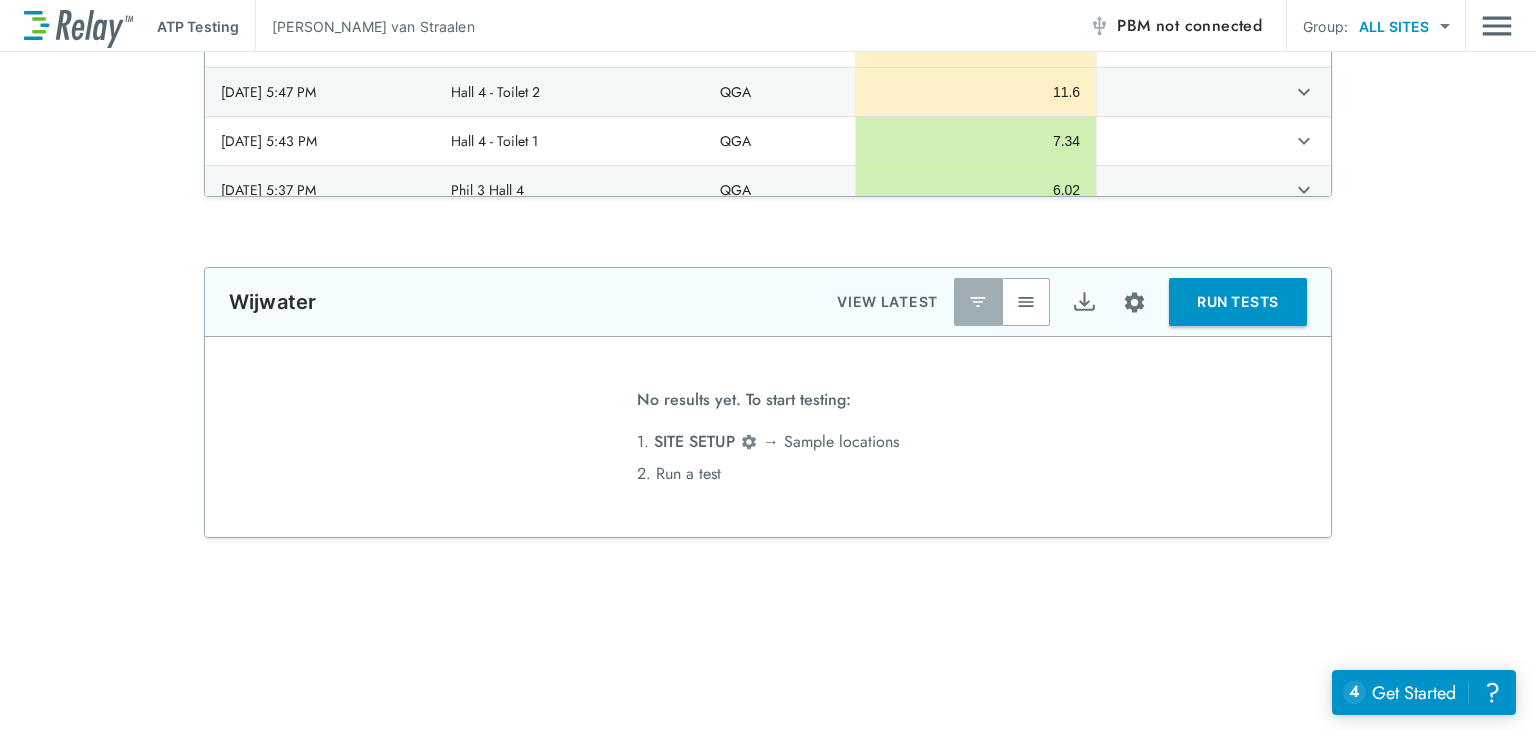 click on "**********" at bounding box center (768, -305) 